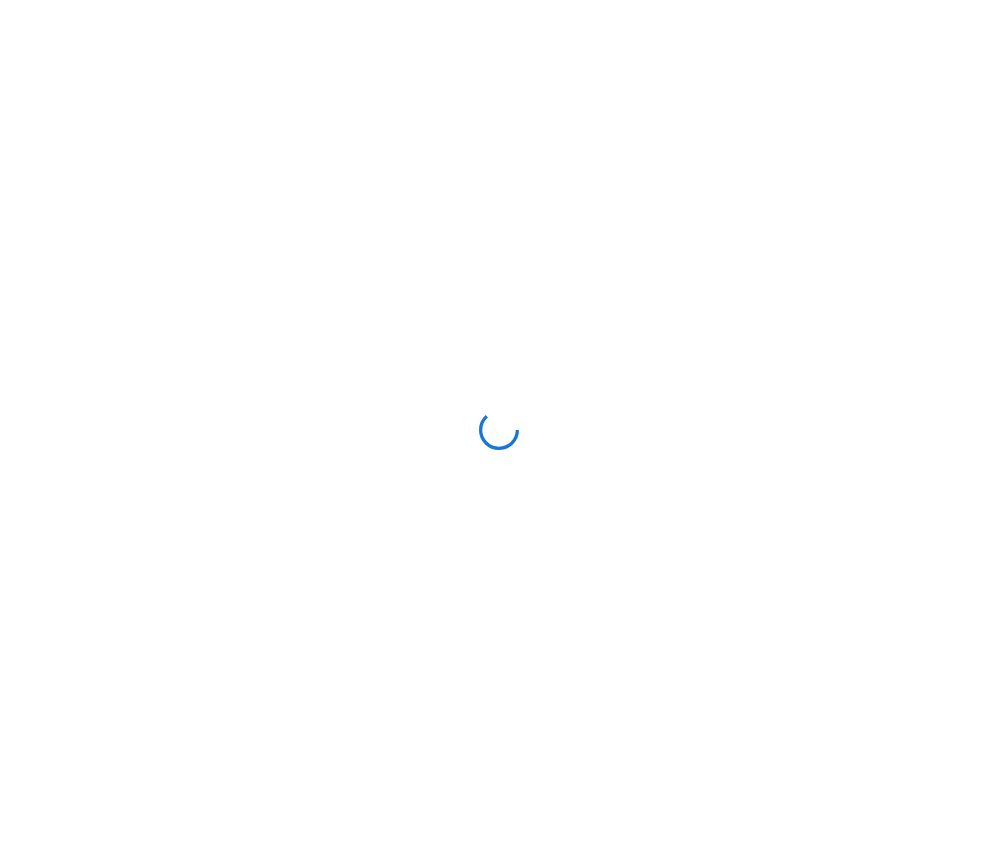 scroll, scrollTop: 0, scrollLeft: 0, axis: both 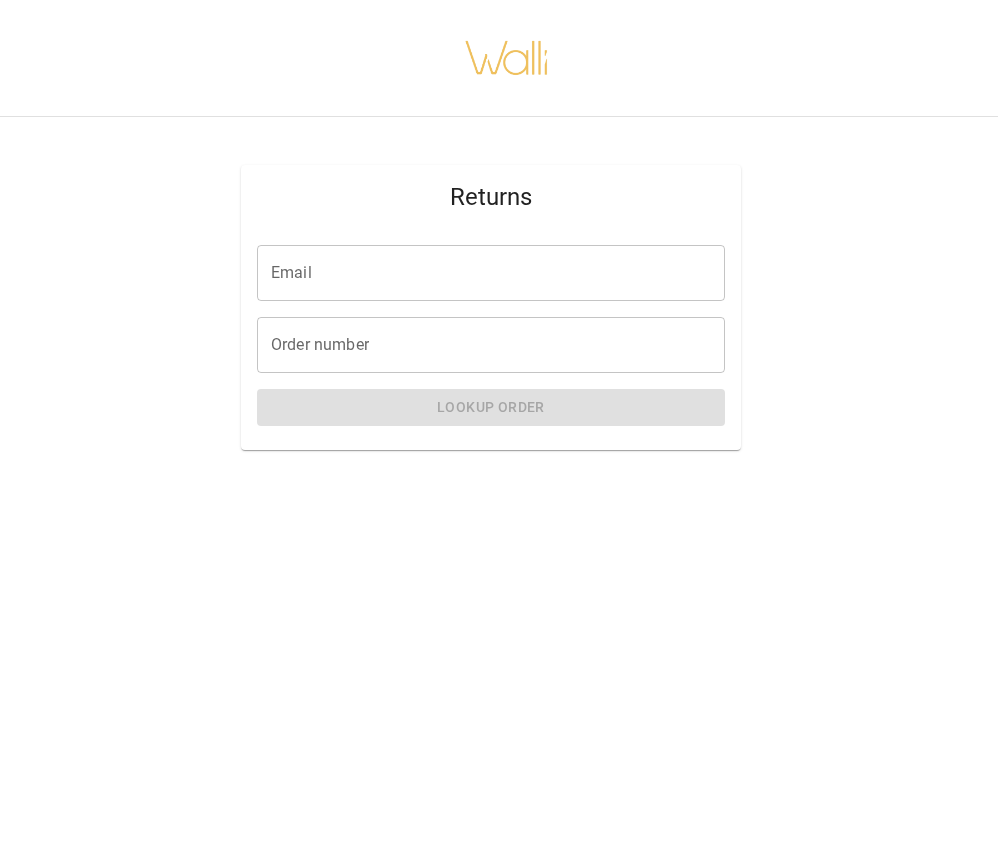 click on "Email" at bounding box center (491, 273) 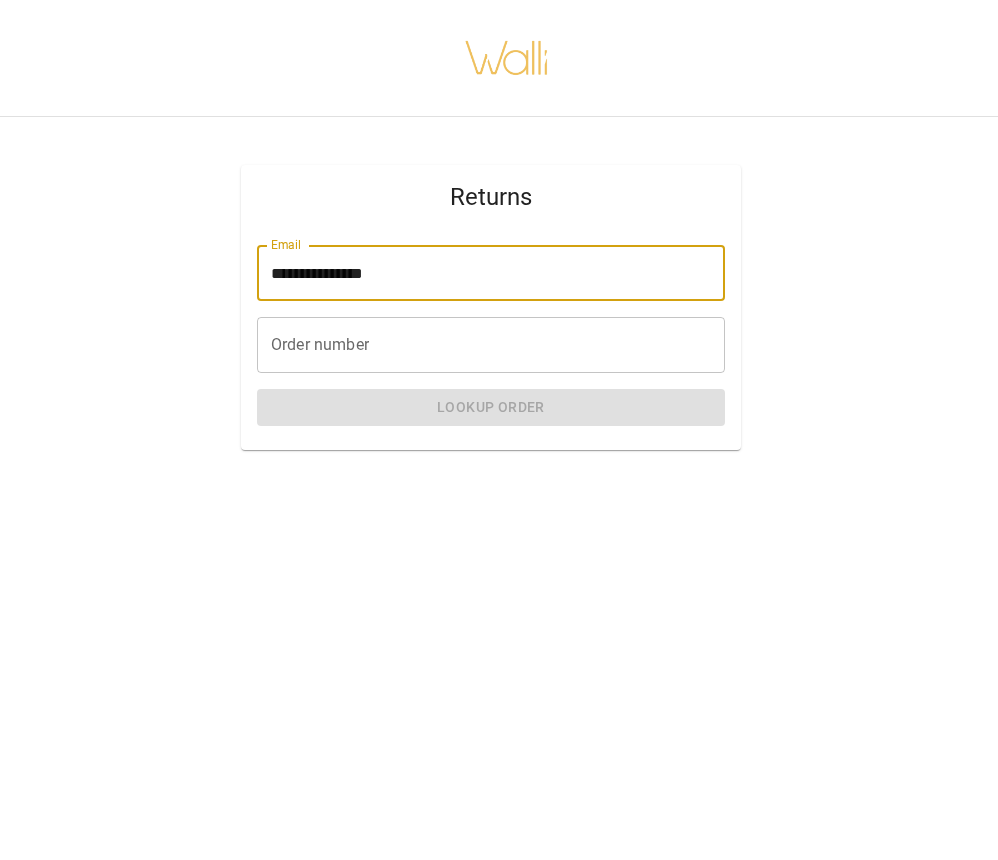 click on "**********" at bounding box center (491, 339) 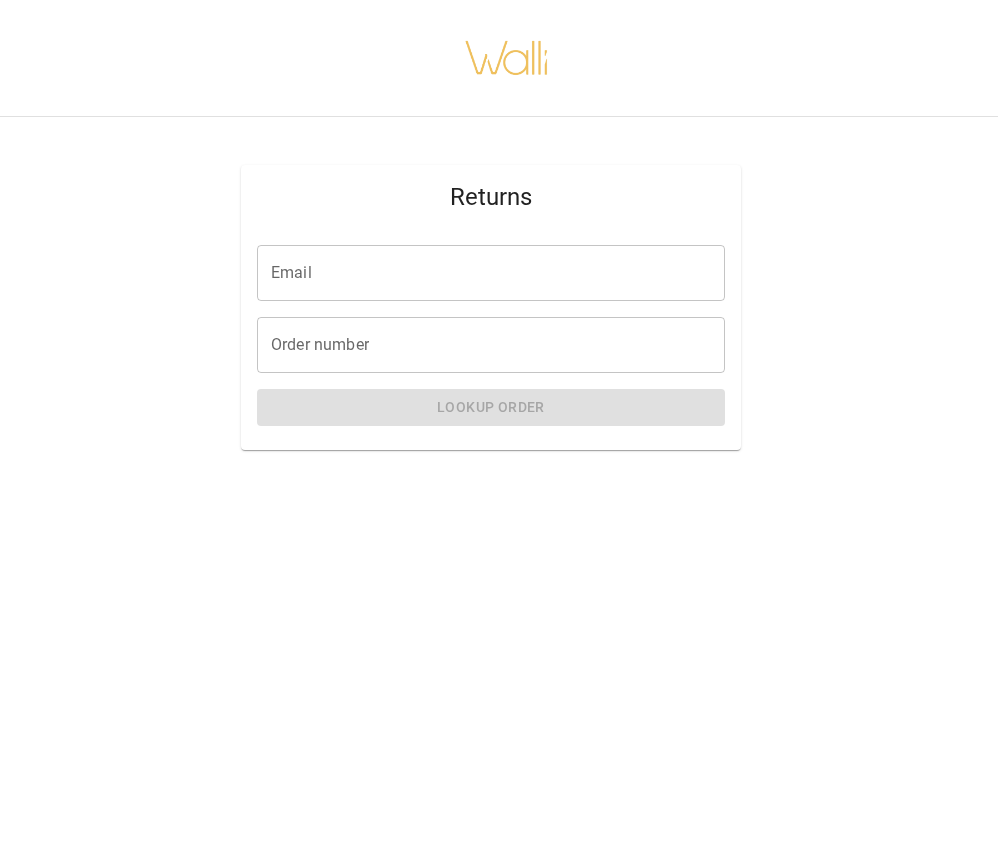 scroll, scrollTop: 0, scrollLeft: 0, axis: both 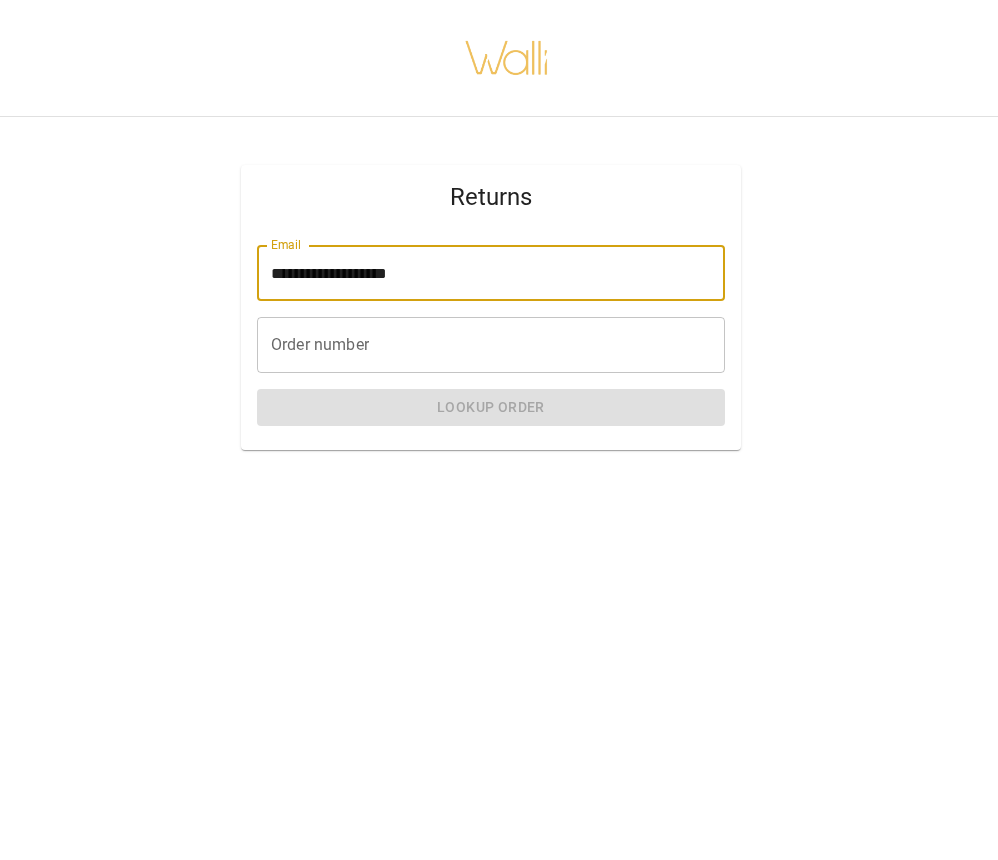 type on "**********" 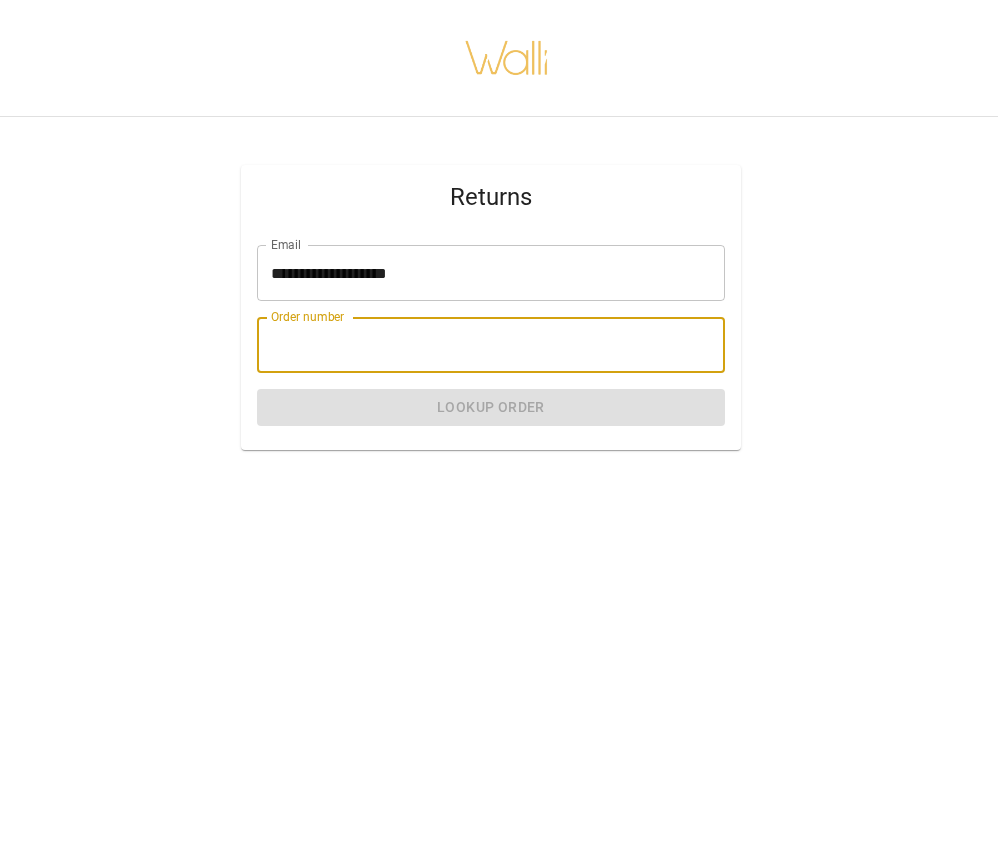 click on "Order number" at bounding box center [491, 345] 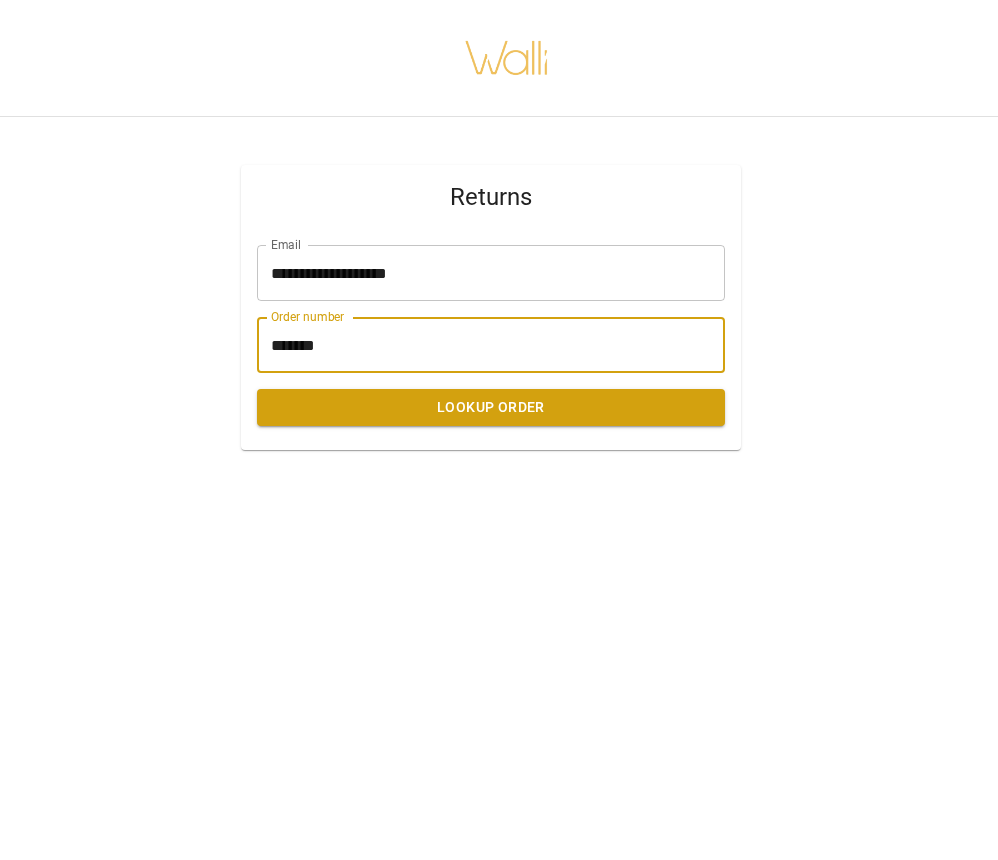 scroll, scrollTop: -3, scrollLeft: 0, axis: vertical 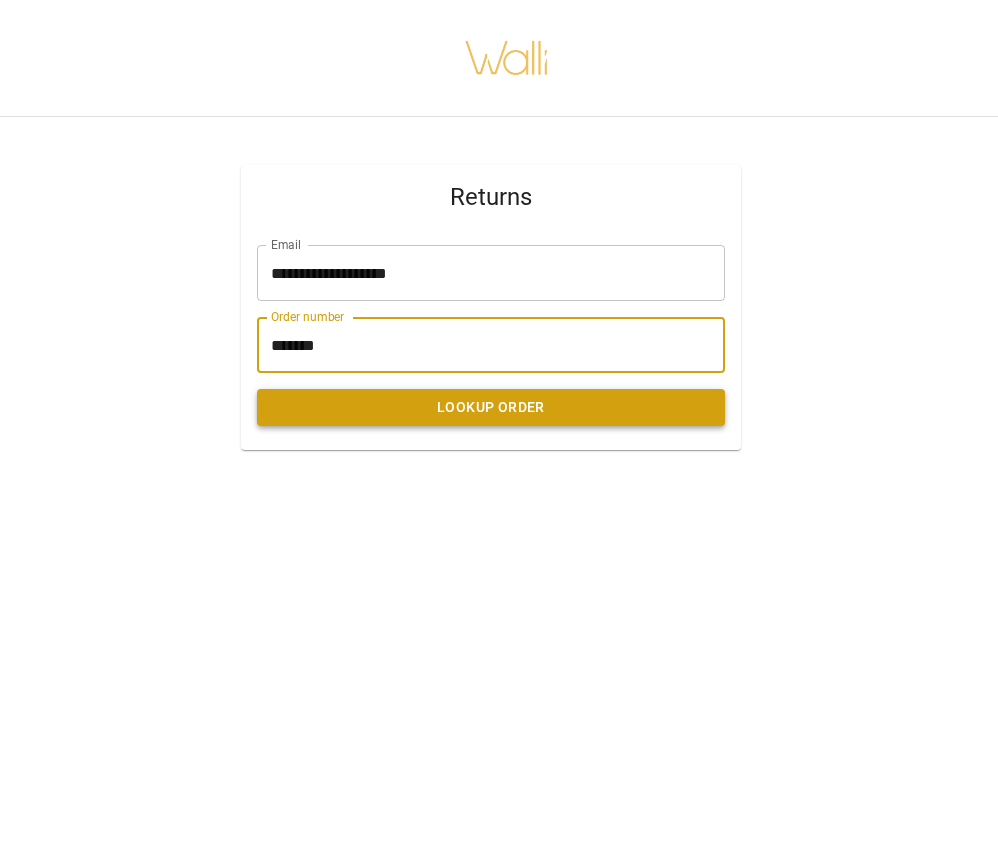 type on "*******" 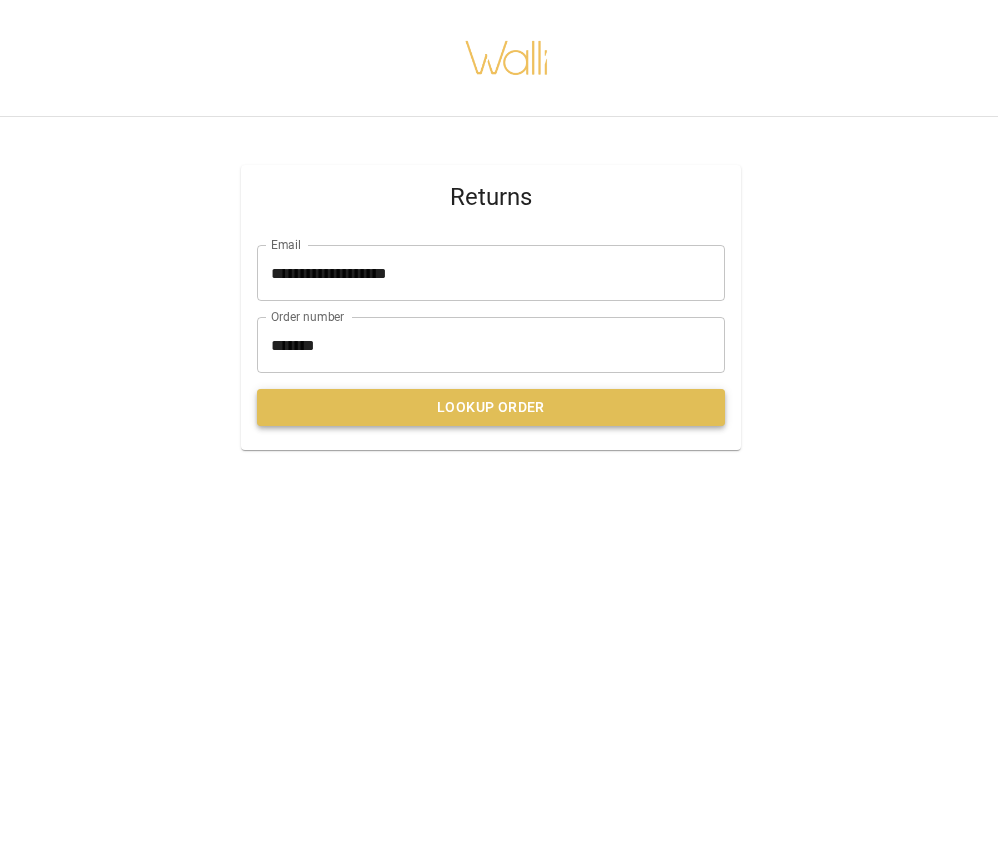 click on "Lookup Order" at bounding box center (491, 407) 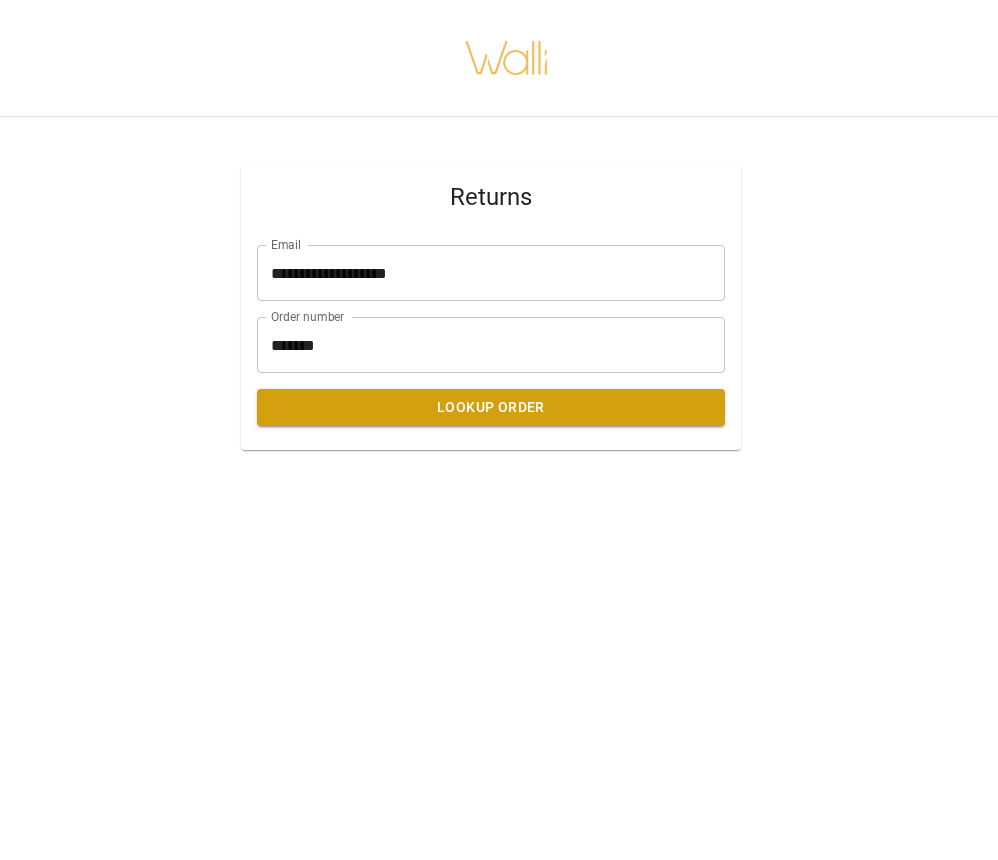 scroll, scrollTop: 0, scrollLeft: 0, axis: both 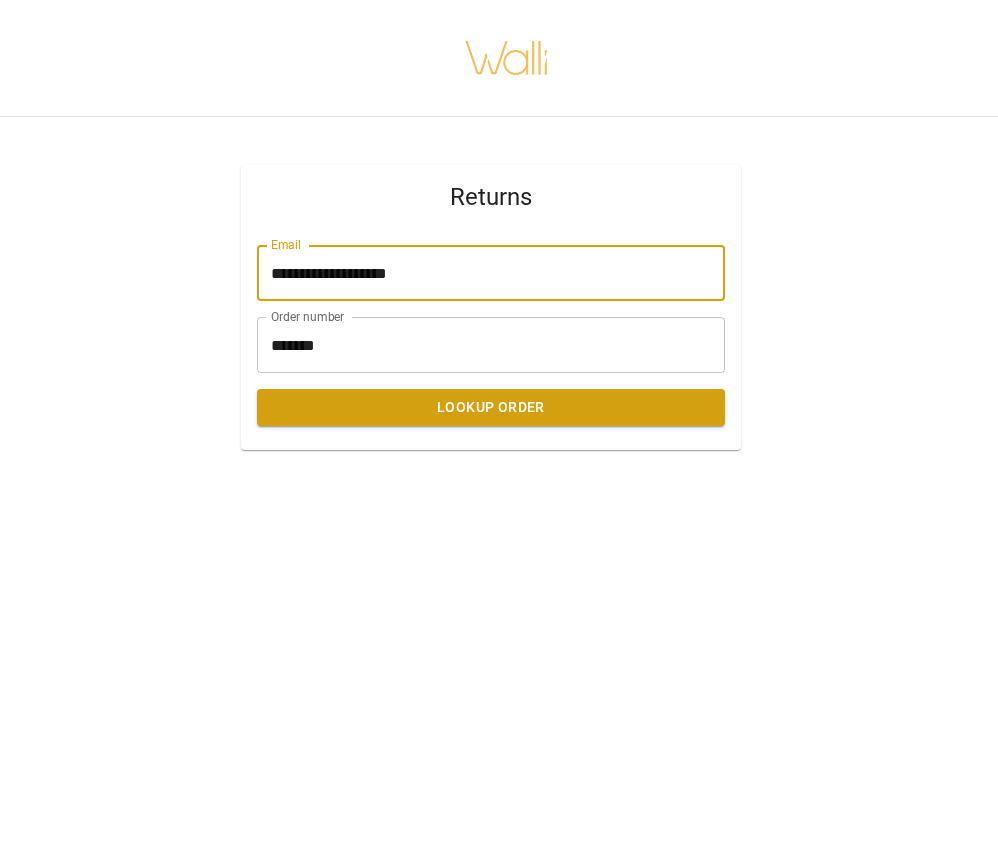 drag, startPoint x: 450, startPoint y: 274, endPoint x: 249, endPoint y: 267, distance: 201.12186 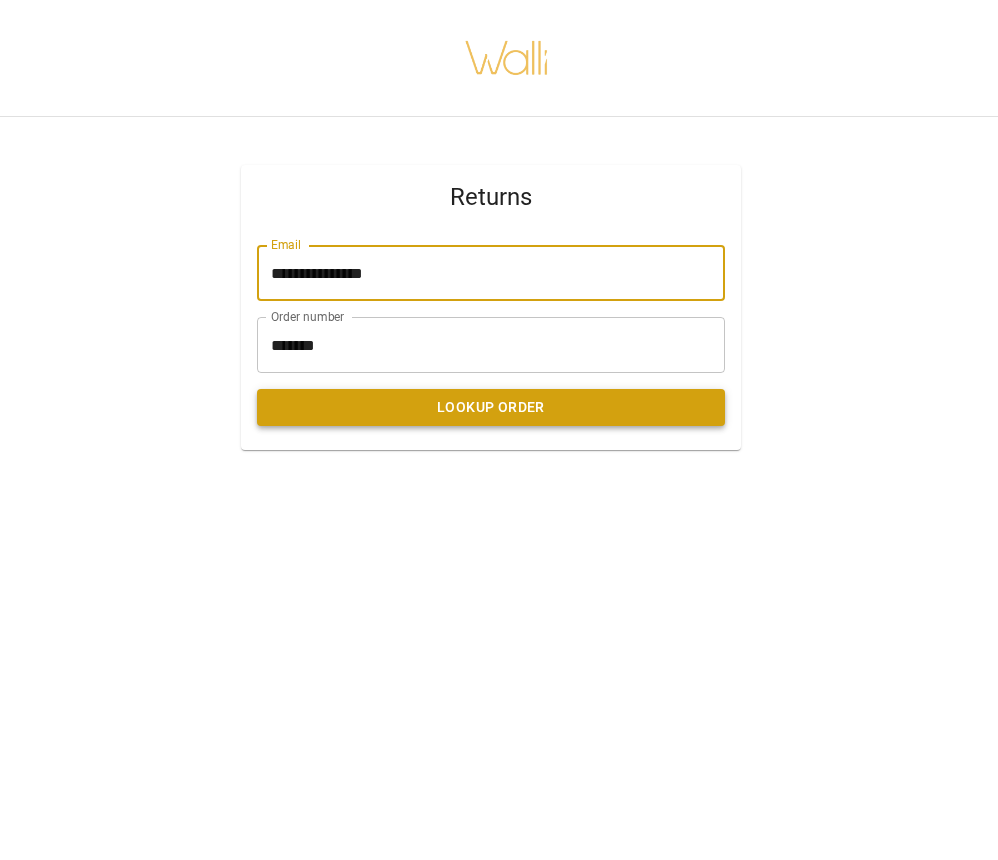 type on "**********" 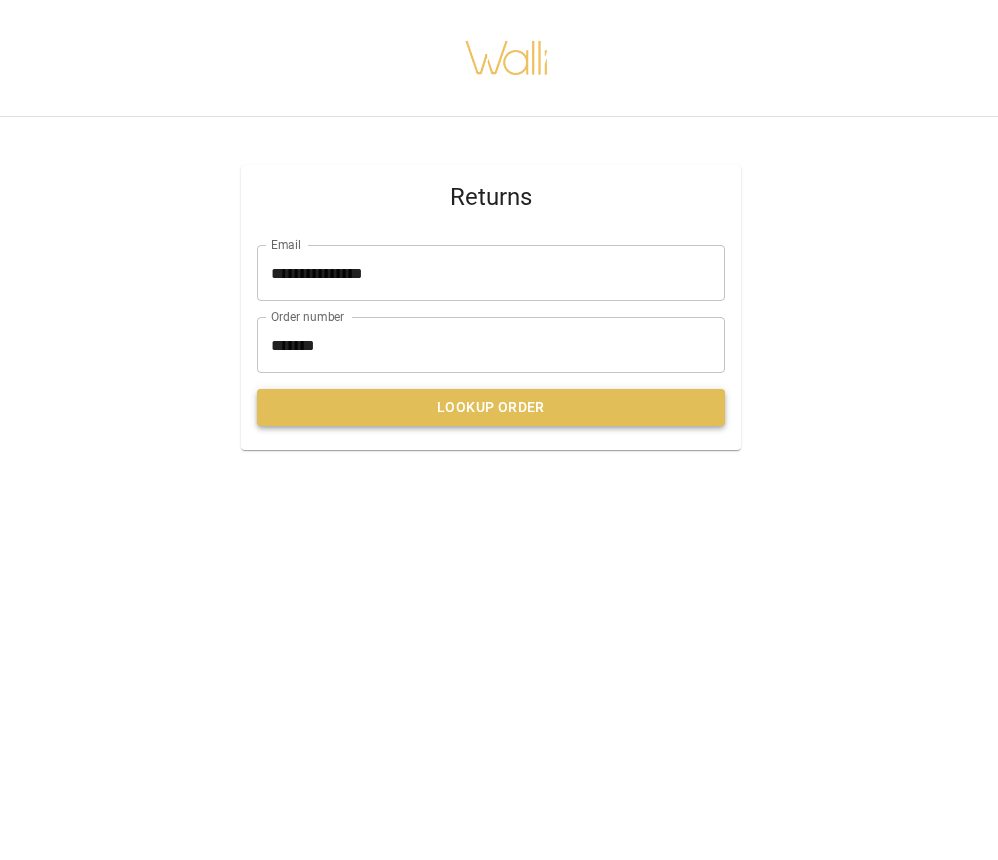 click on "Lookup Order" at bounding box center (491, 407) 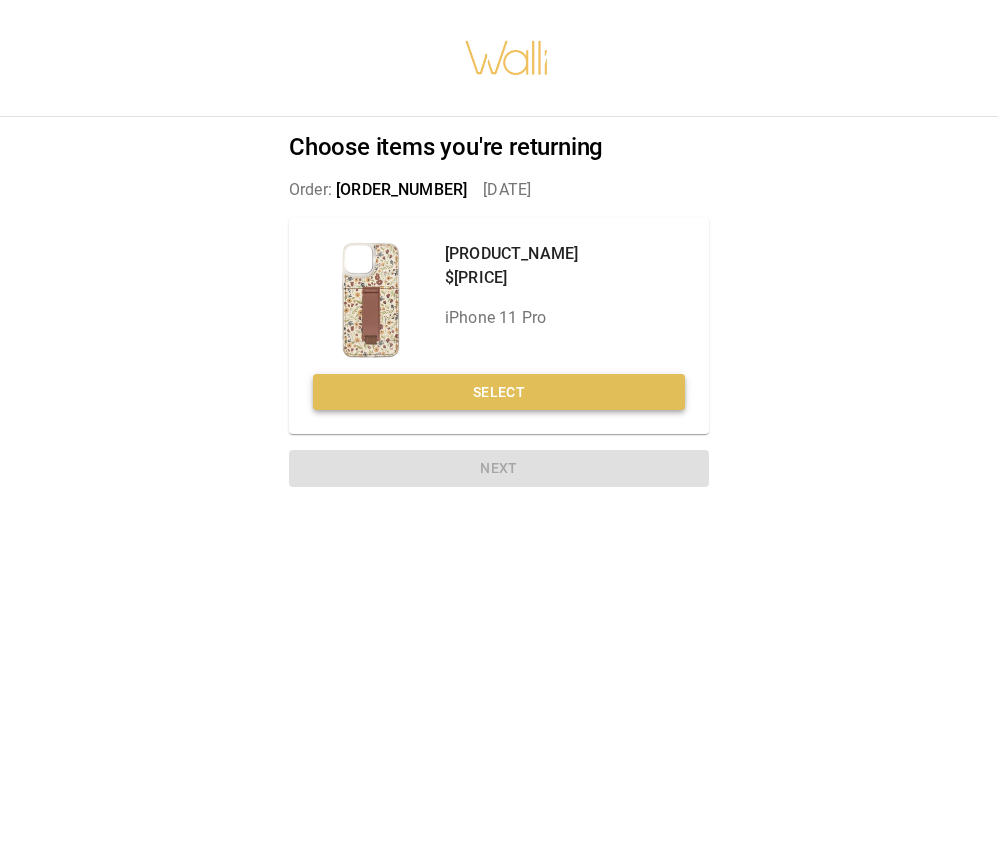 click on "Select" at bounding box center [499, 392] 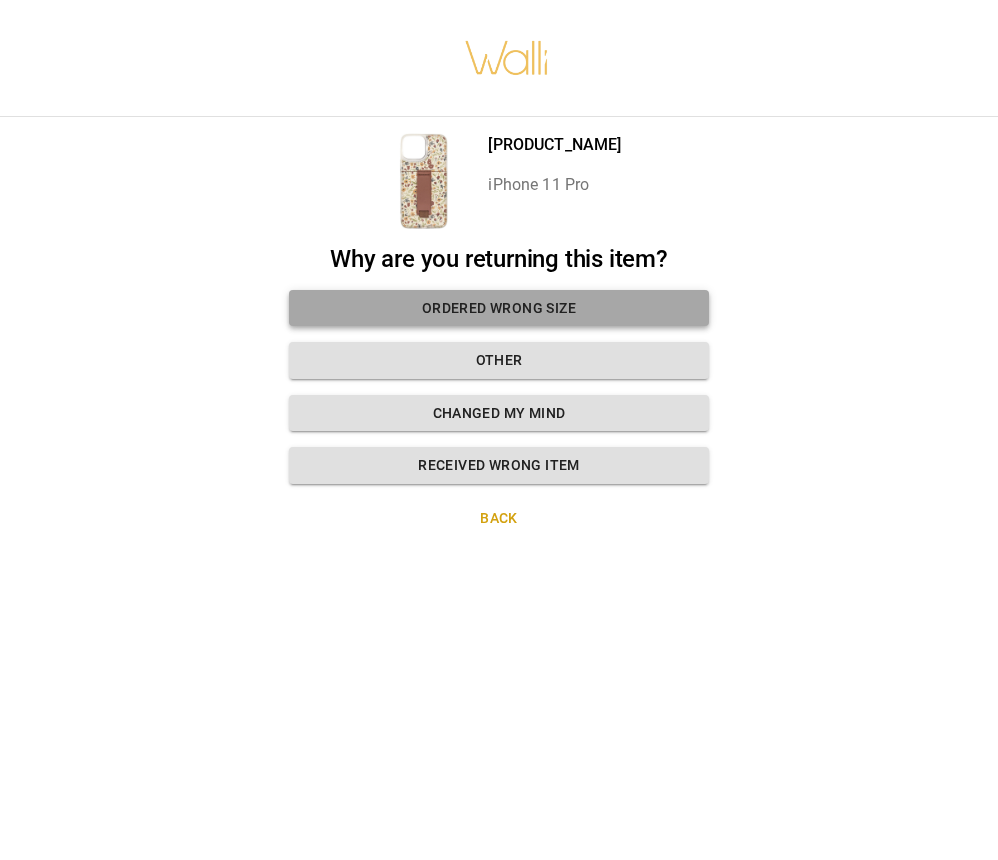 click on "Ordered wrong size" at bounding box center (499, 308) 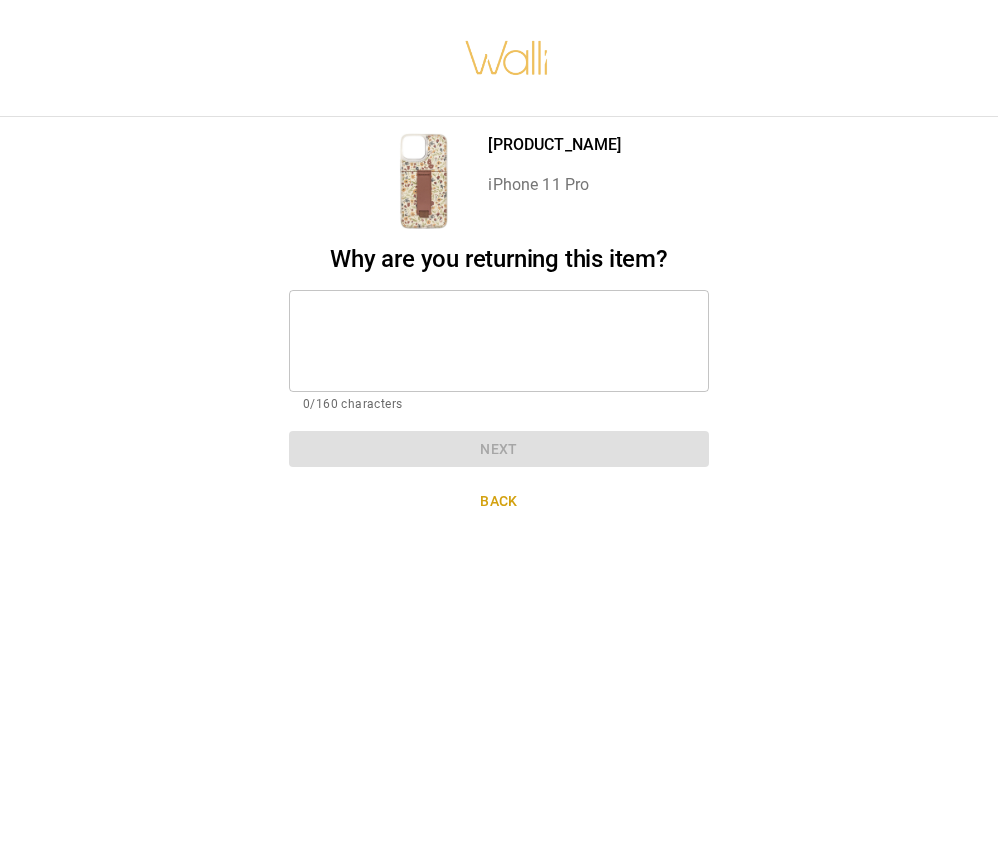 click on "* ​" at bounding box center [499, 341] 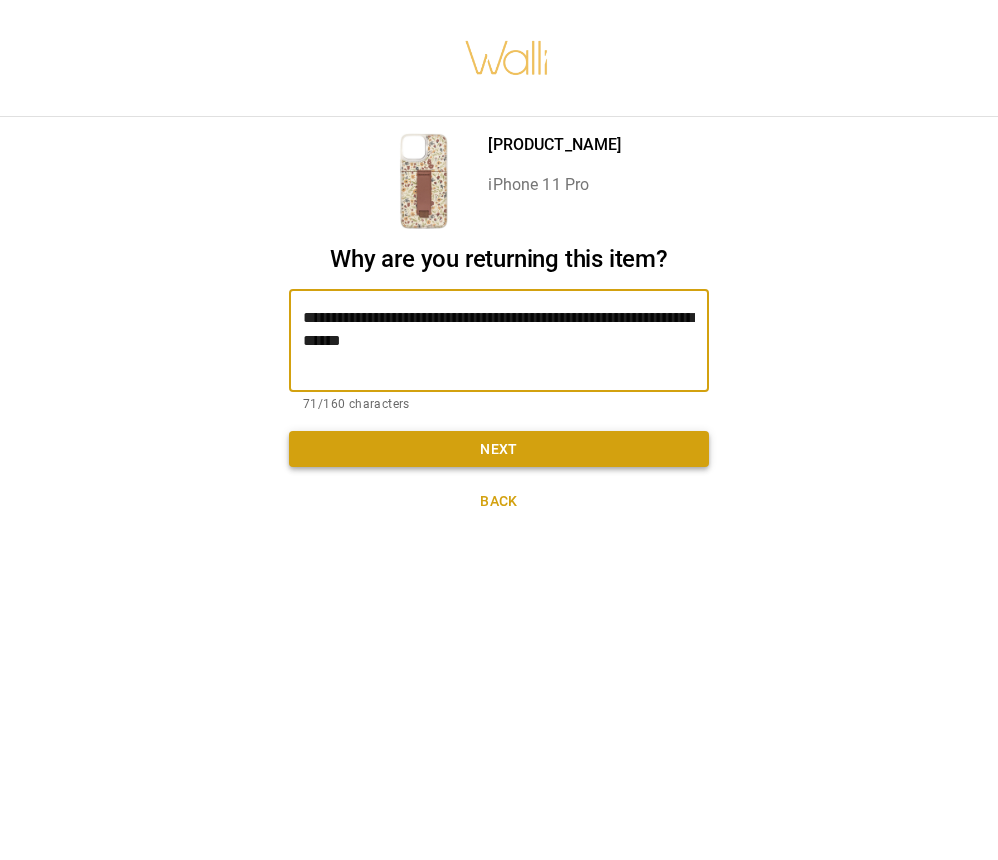 type on "**********" 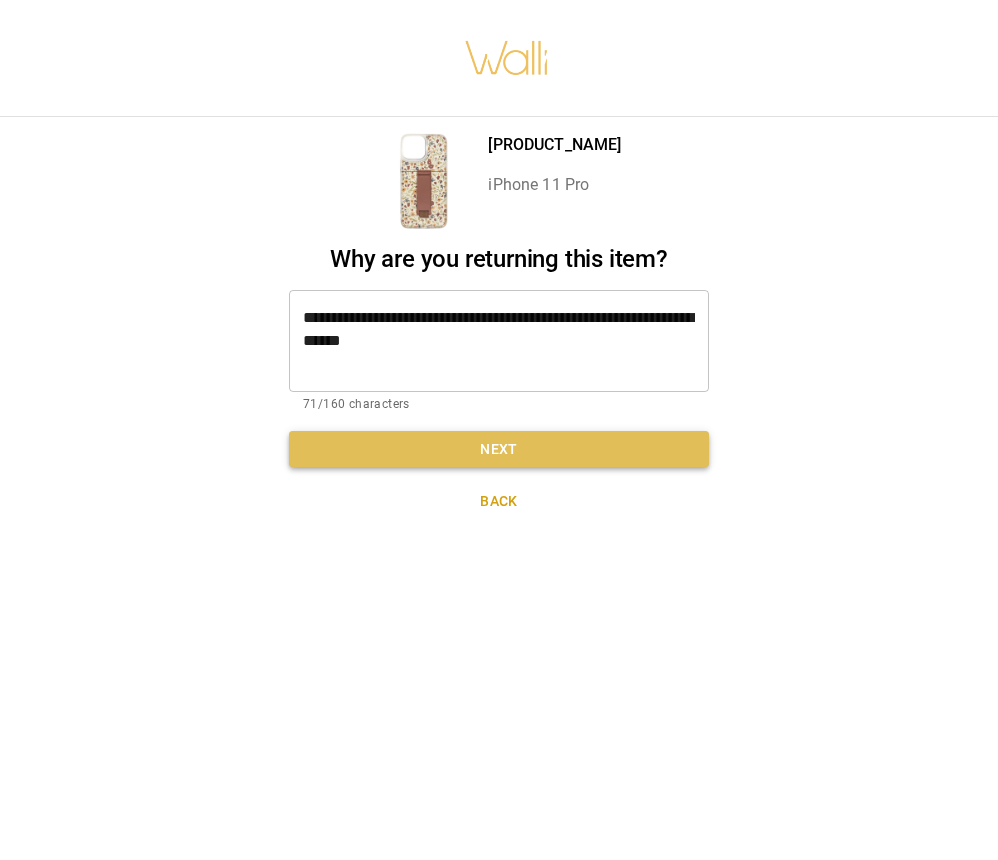 click on "Next" at bounding box center [499, 449] 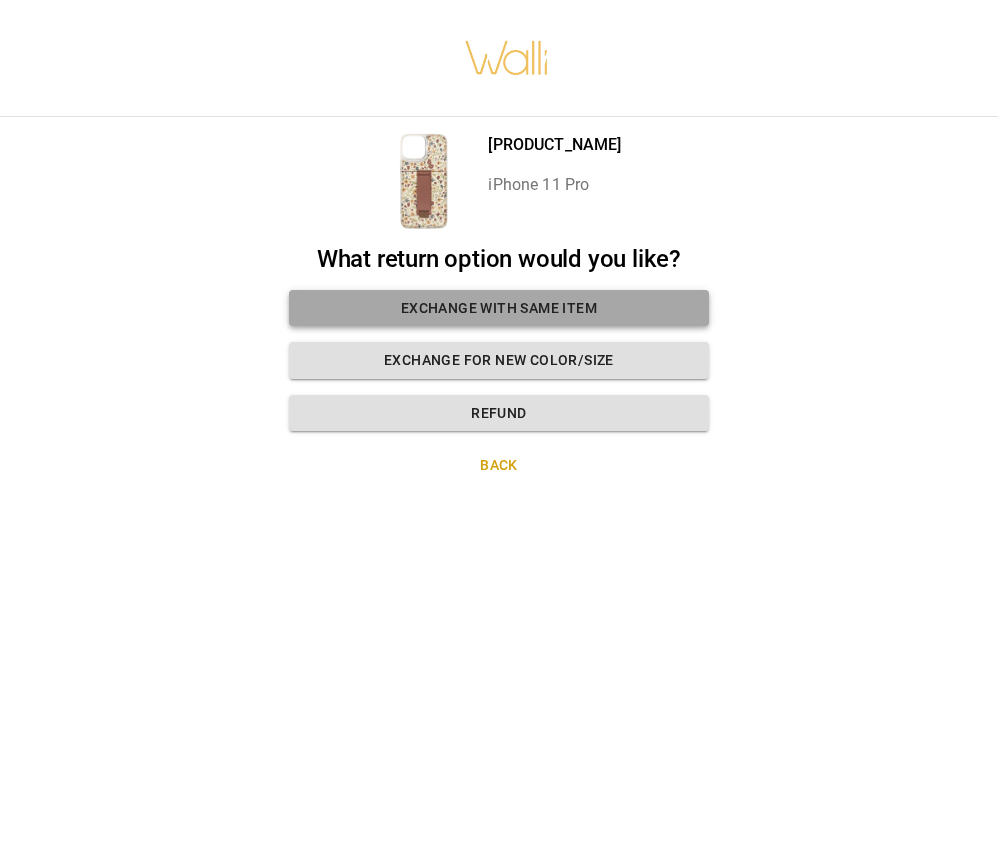 click on "Exchange with same item" at bounding box center (499, 308) 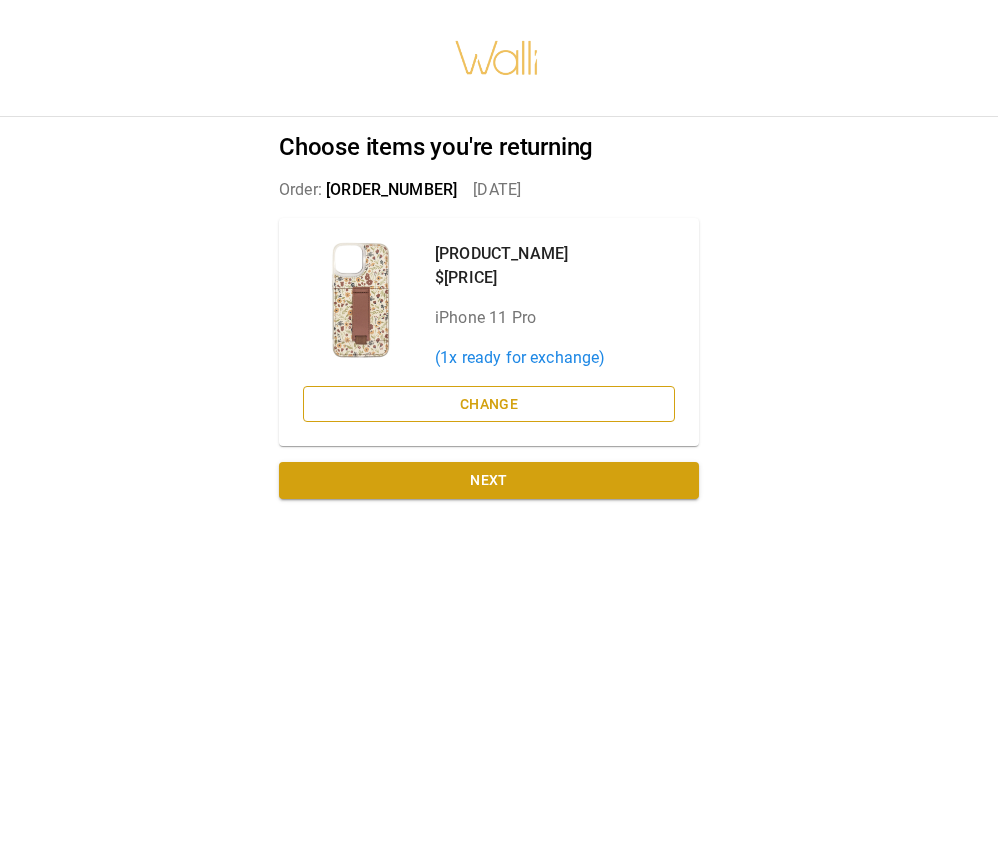 scroll, scrollTop: 0, scrollLeft: 10, axis: horizontal 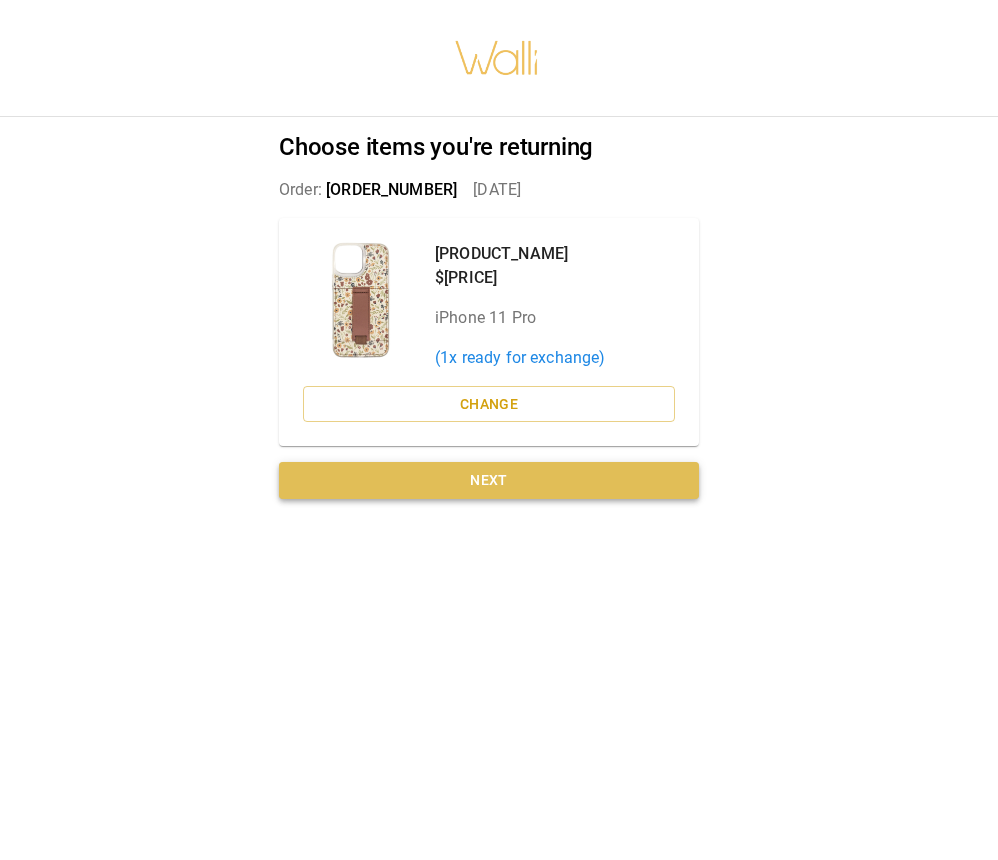 click on "Next" at bounding box center (489, 480) 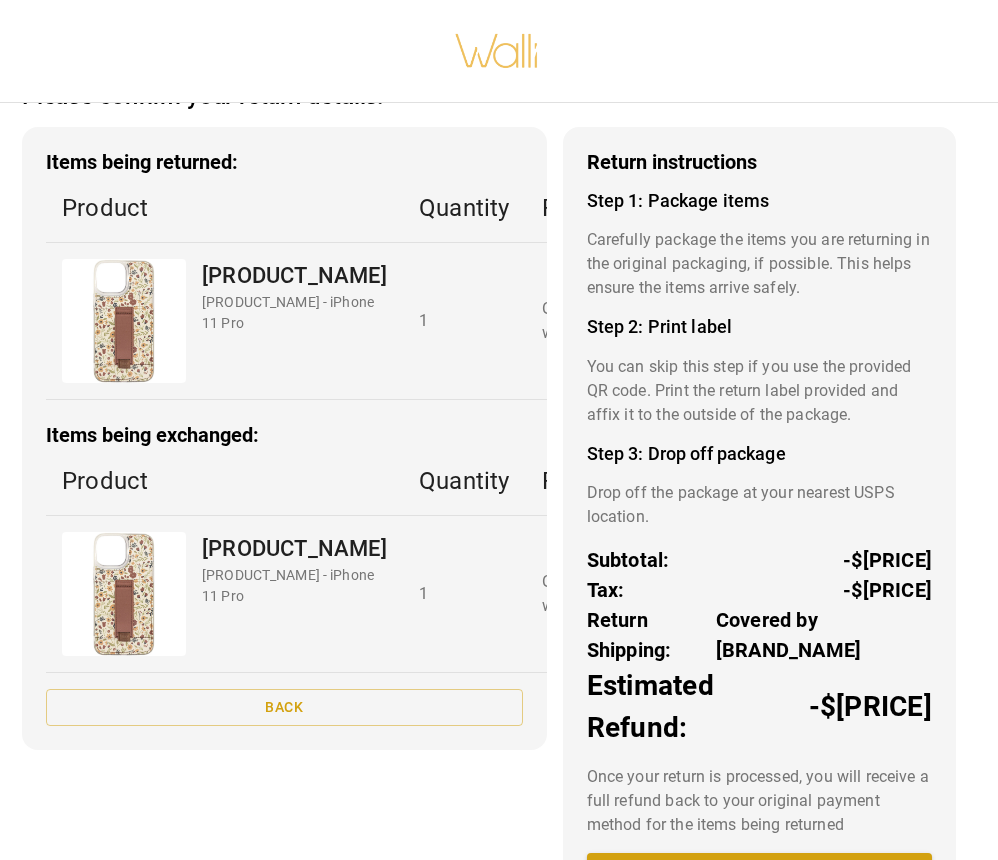 scroll, scrollTop: 69, scrollLeft: 0, axis: vertical 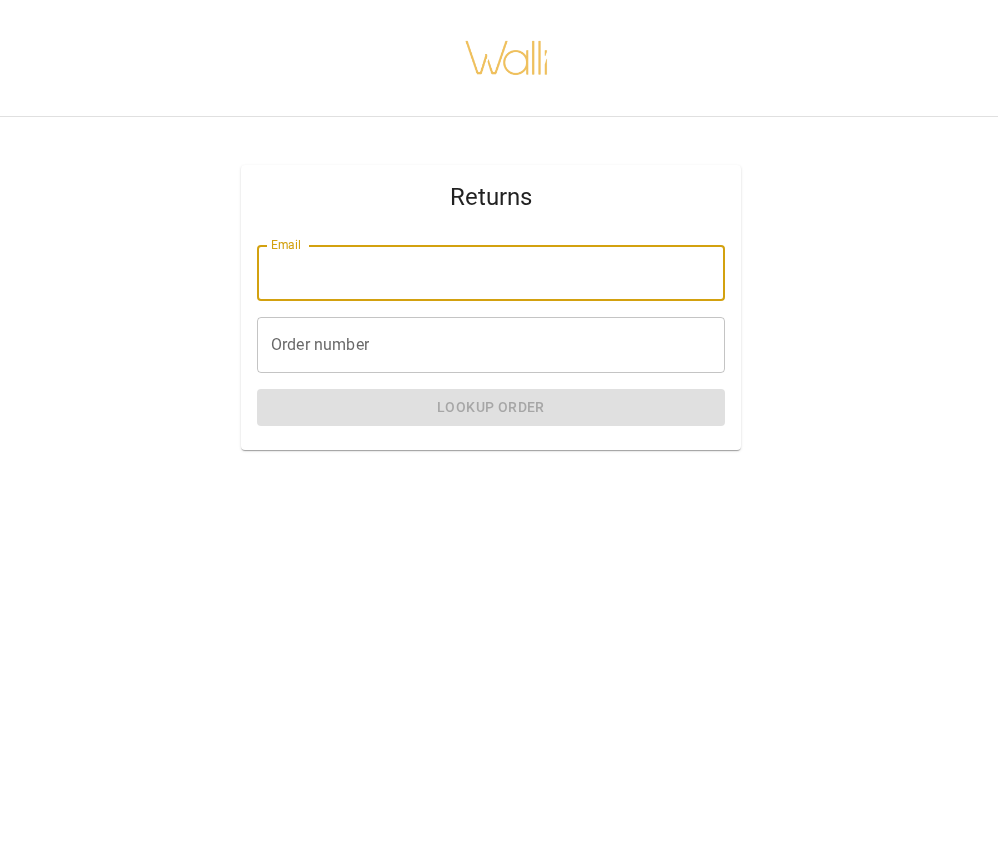 click on "Email" at bounding box center (491, 273) 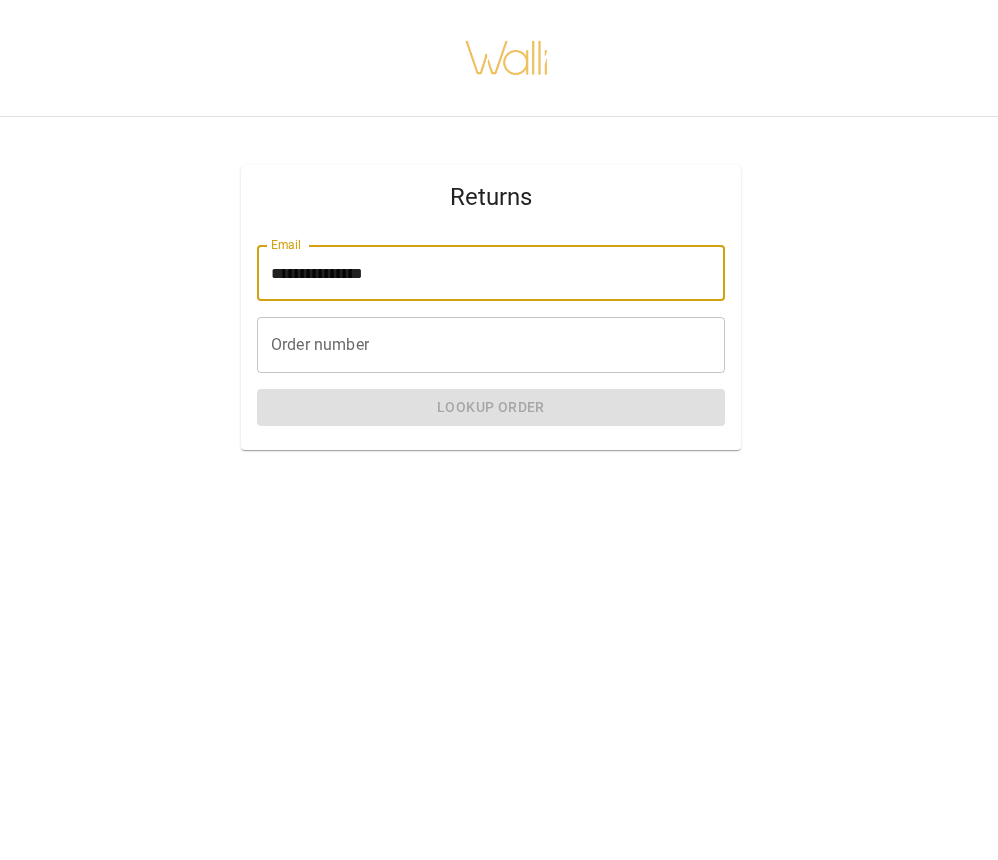 click on "Order number" at bounding box center (491, 345) 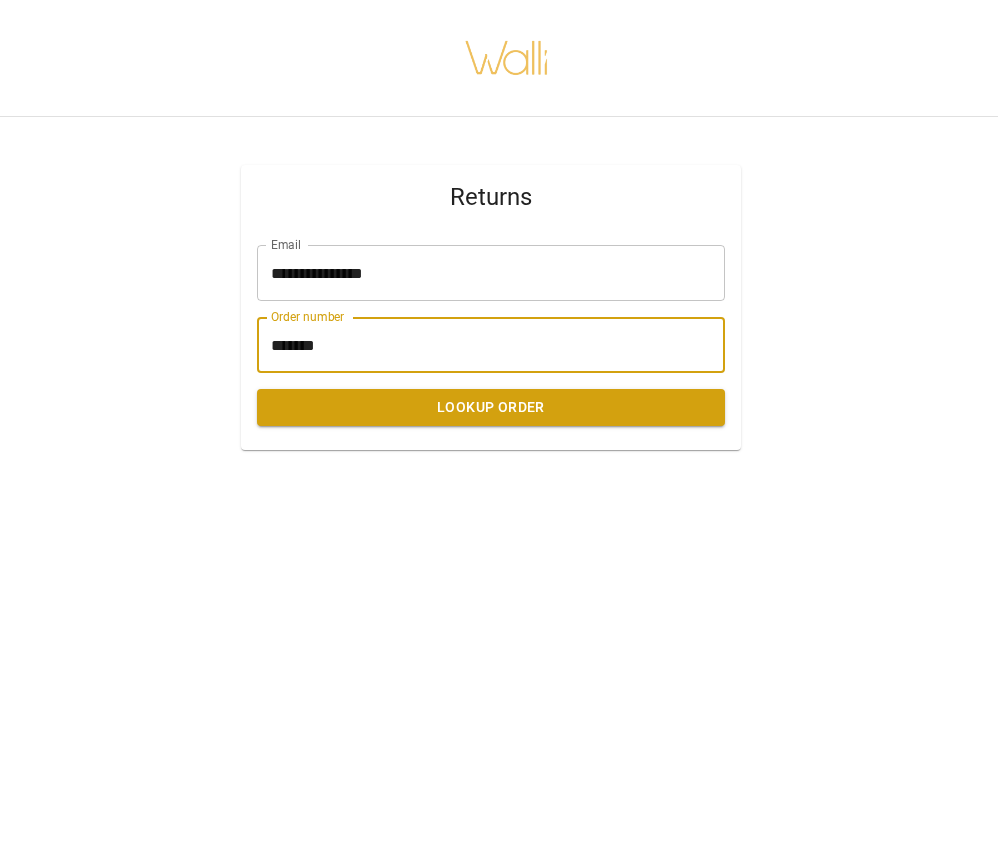 scroll, scrollTop: 1, scrollLeft: 0, axis: vertical 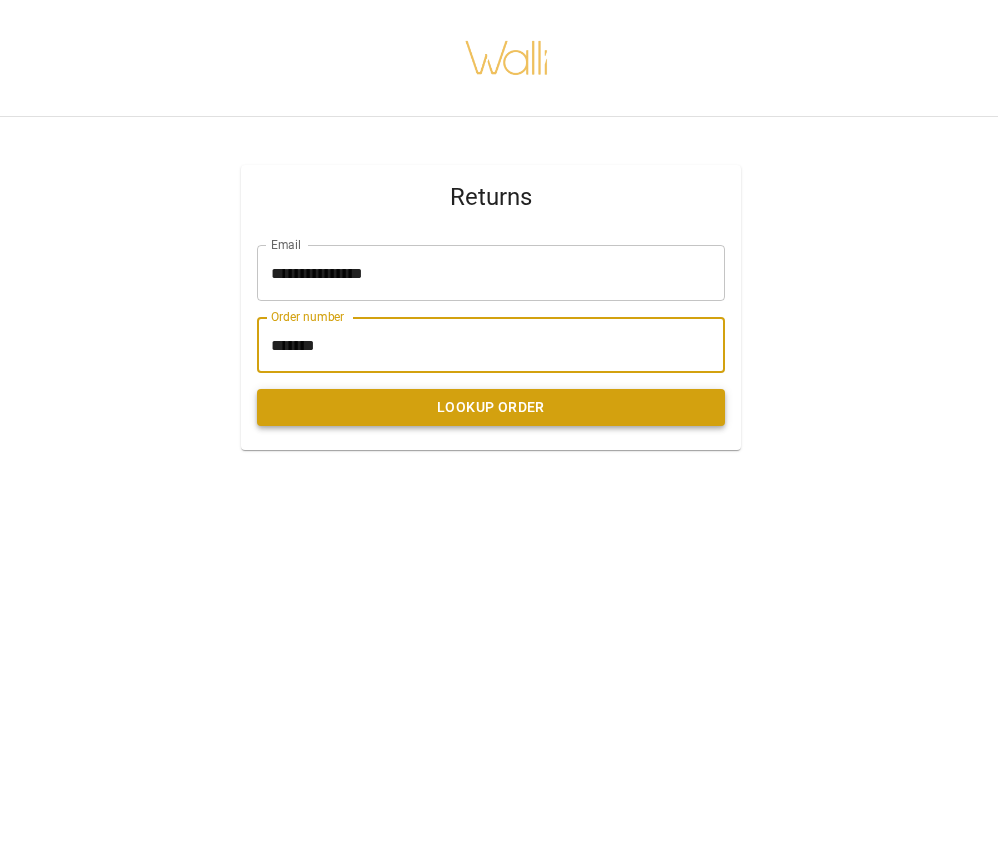 type on "*******" 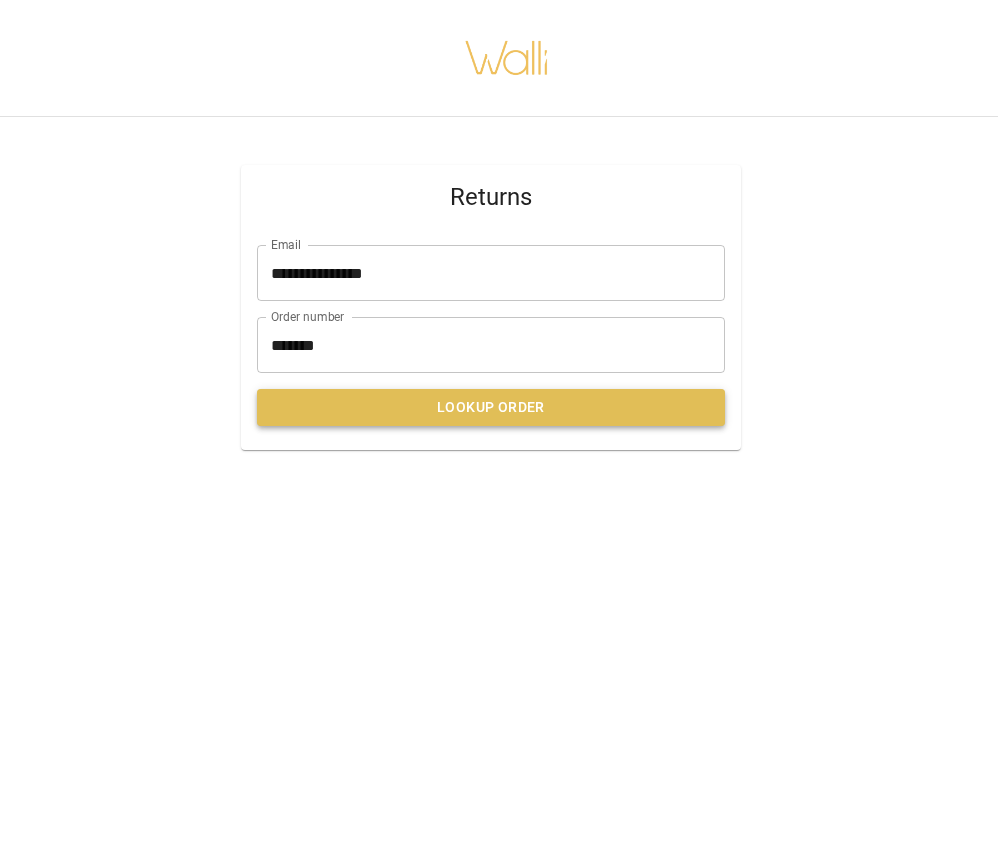 click on "Lookup Order" at bounding box center (491, 407) 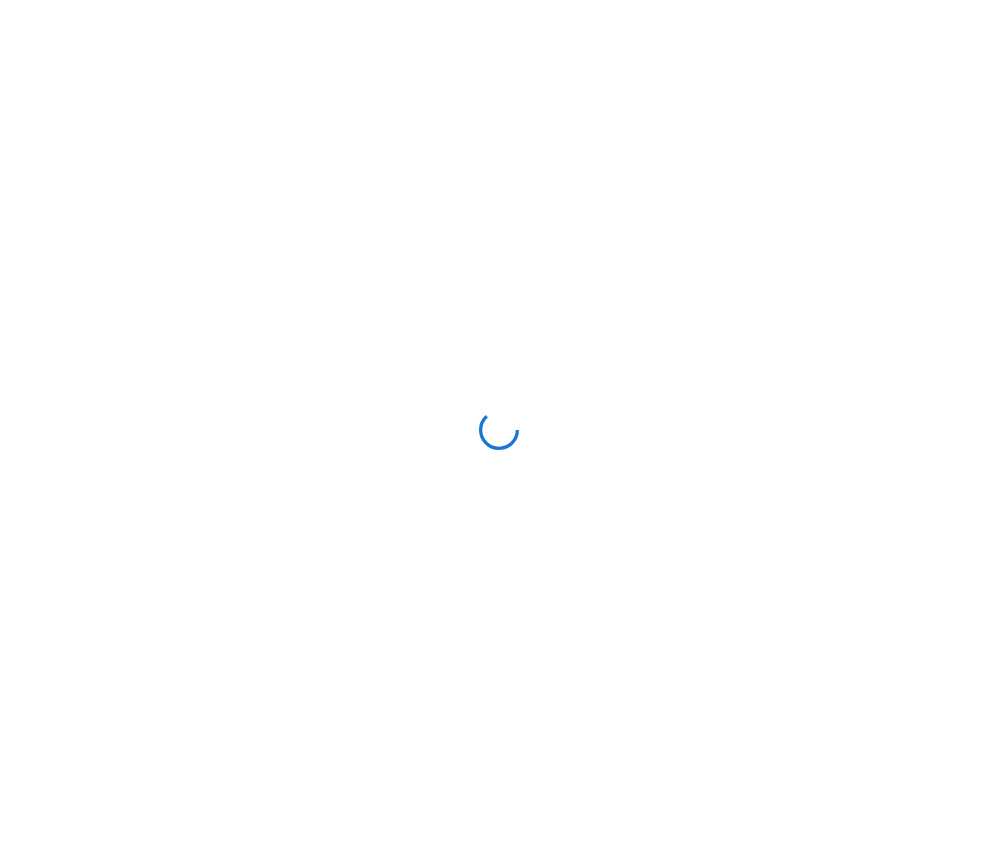 scroll, scrollTop: 0, scrollLeft: 0, axis: both 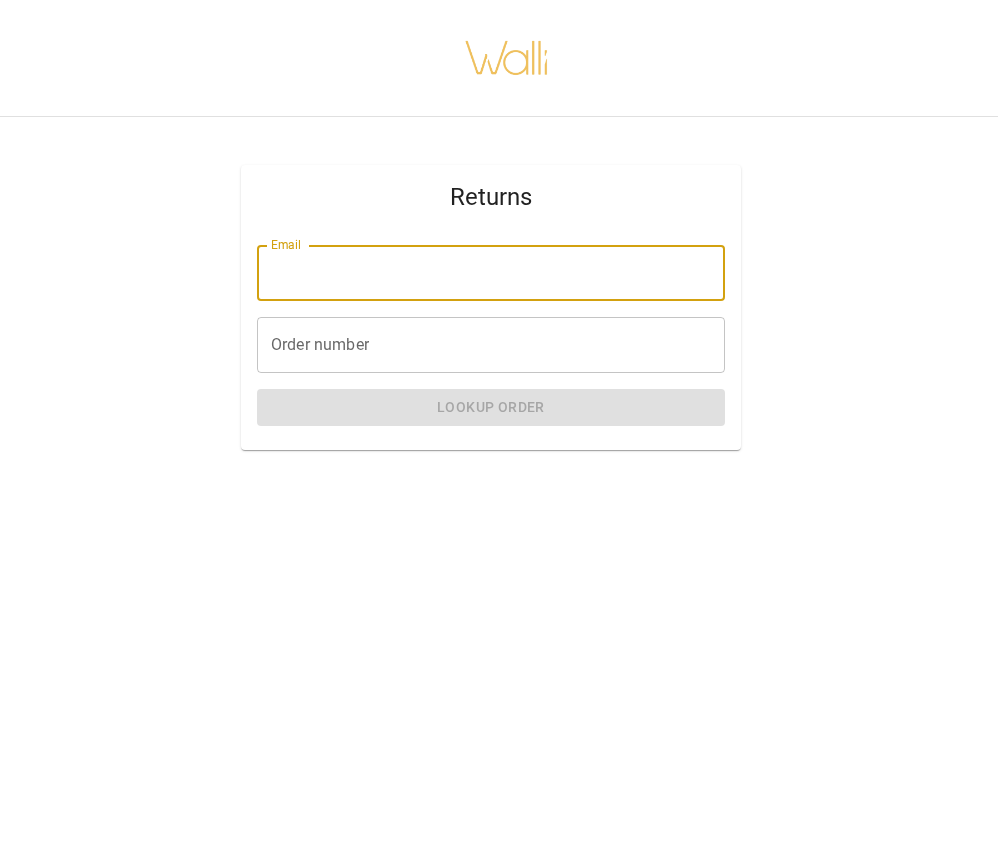 click on "Email" at bounding box center [491, 273] 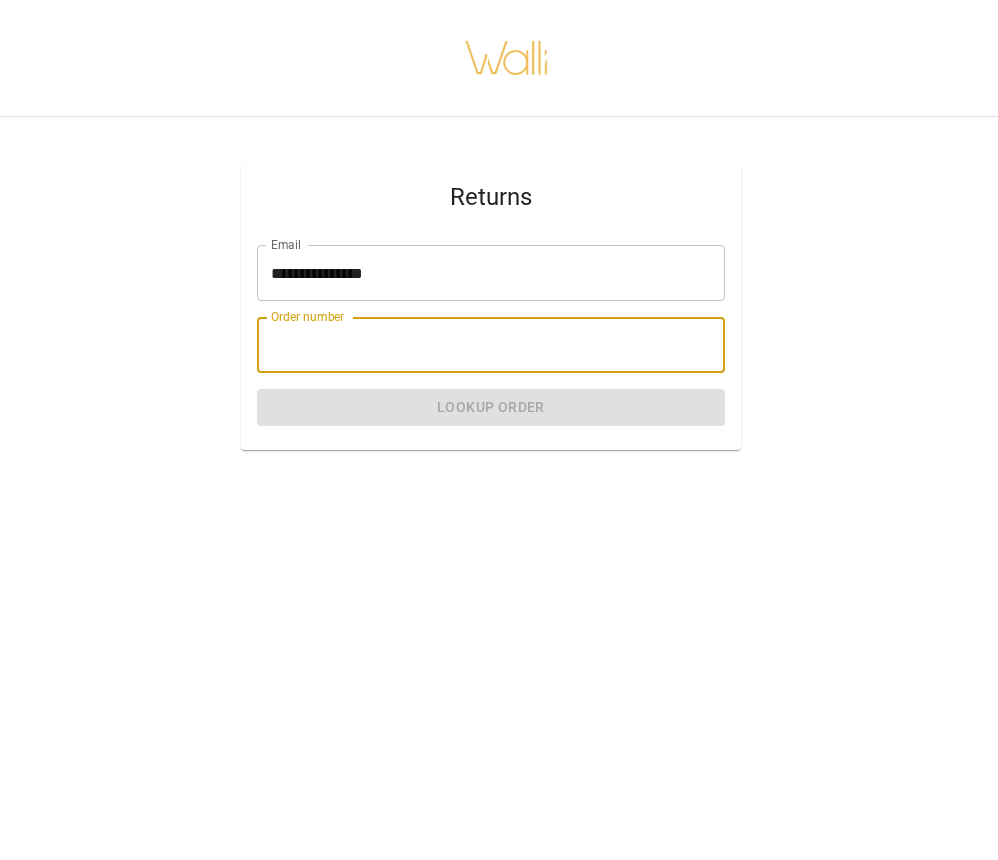 click on "Order number" at bounding box center [491, 345] 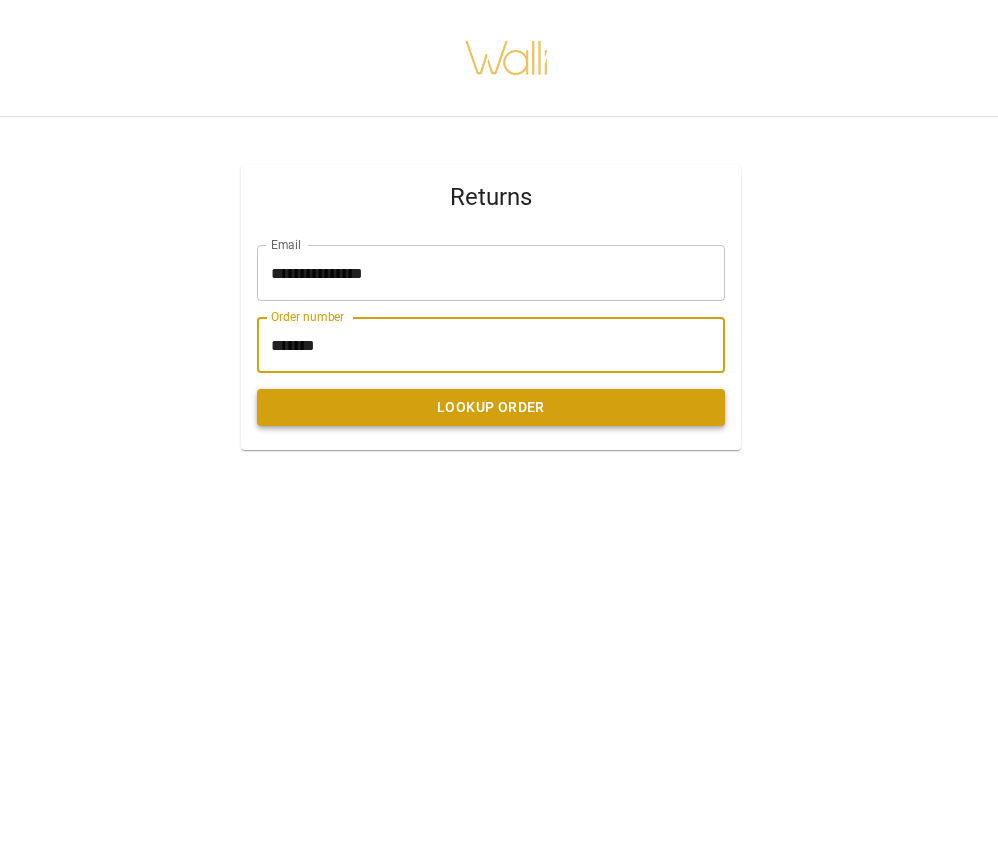 type on "*******" 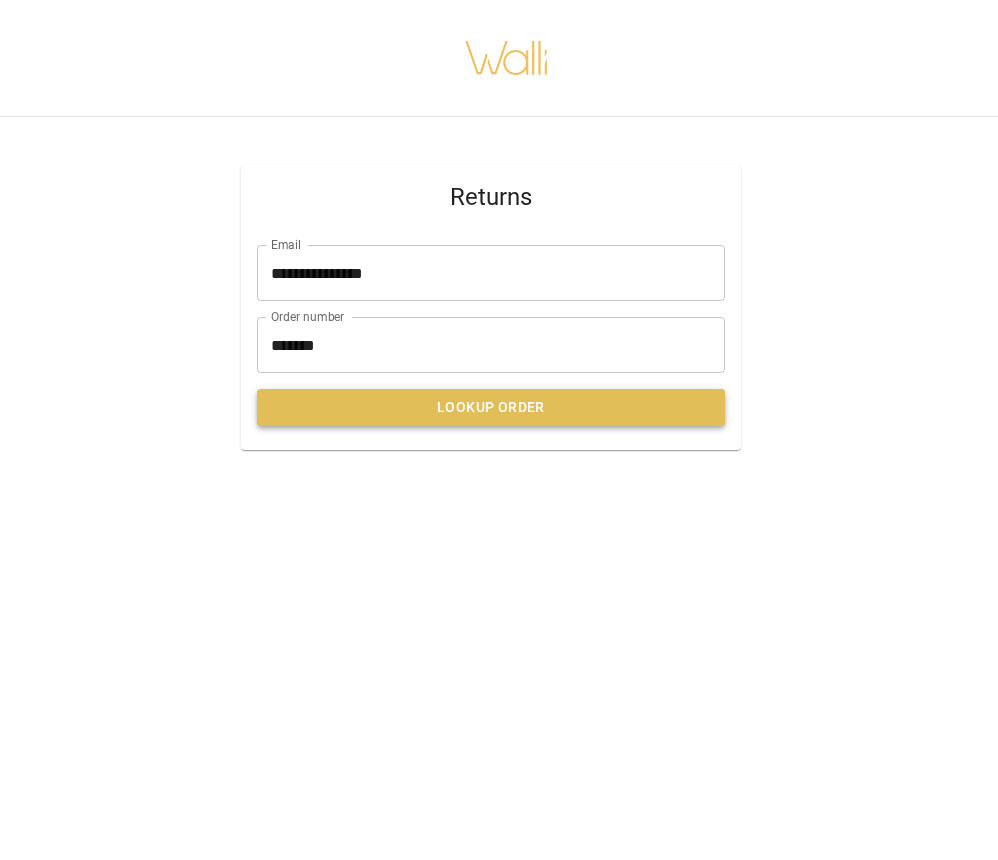 click on "Lookup Order" at bounding box center [491, 407] 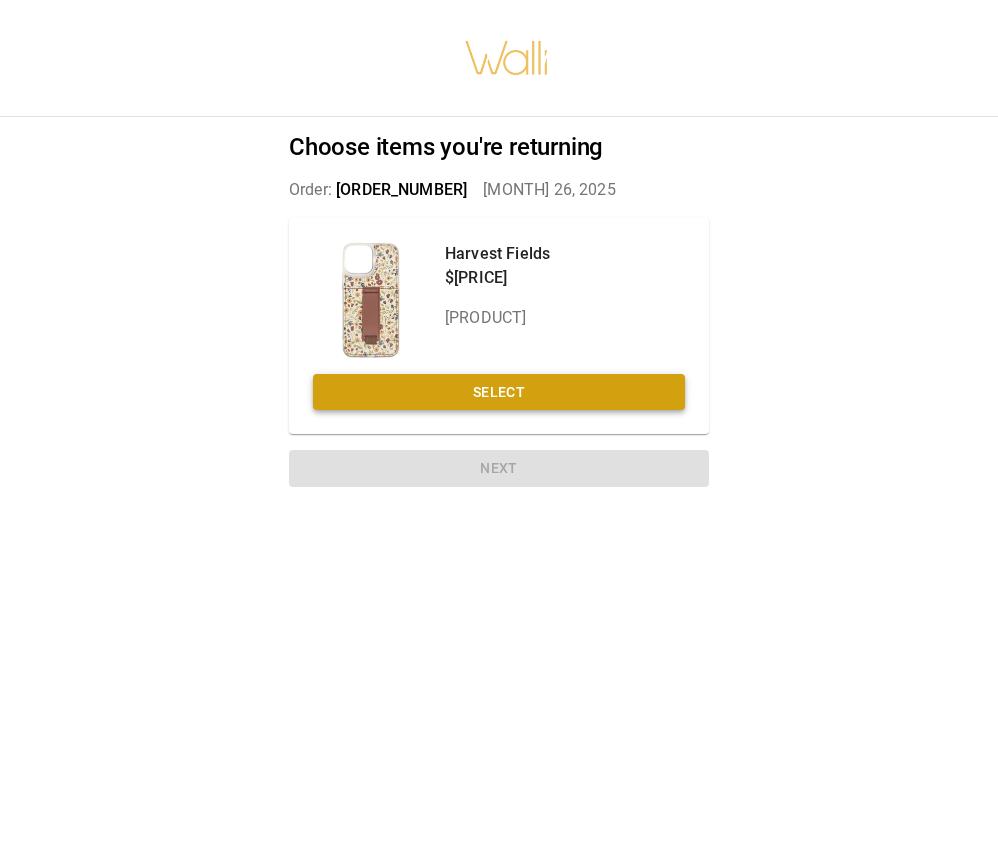 scroll, scrollTop: 0, scrollLeft: 0, axis: both 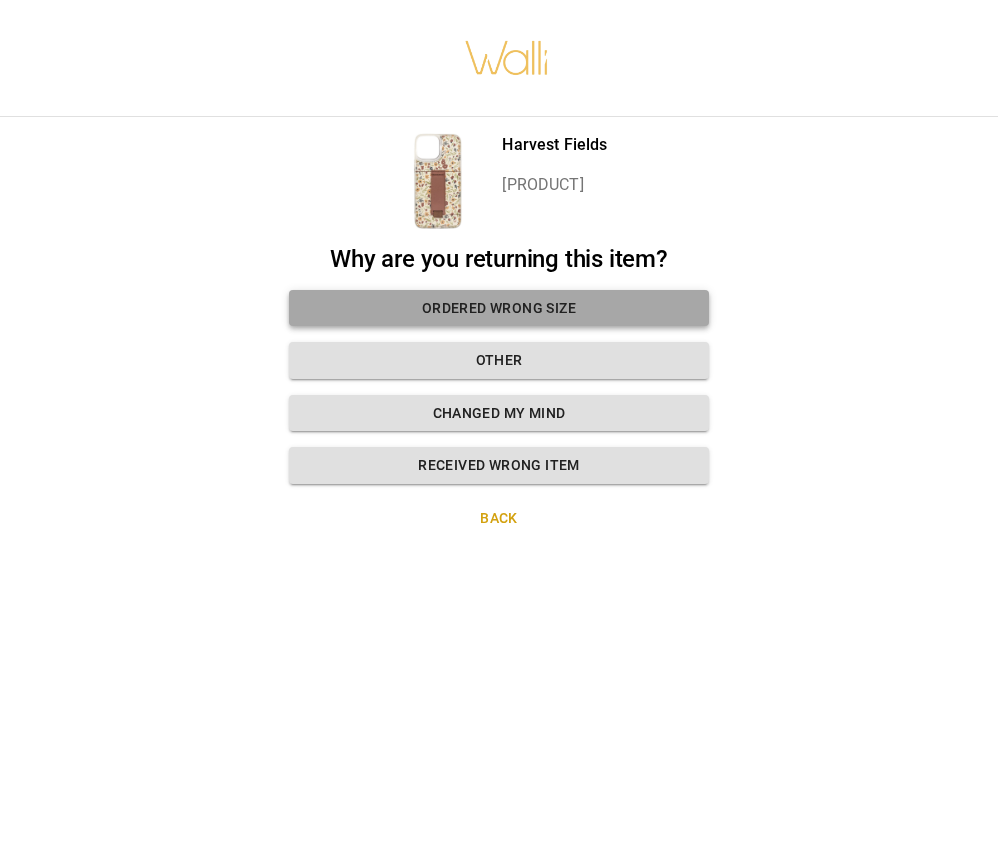 click on "Ordered wrong size" at bounding box center [499, 308] 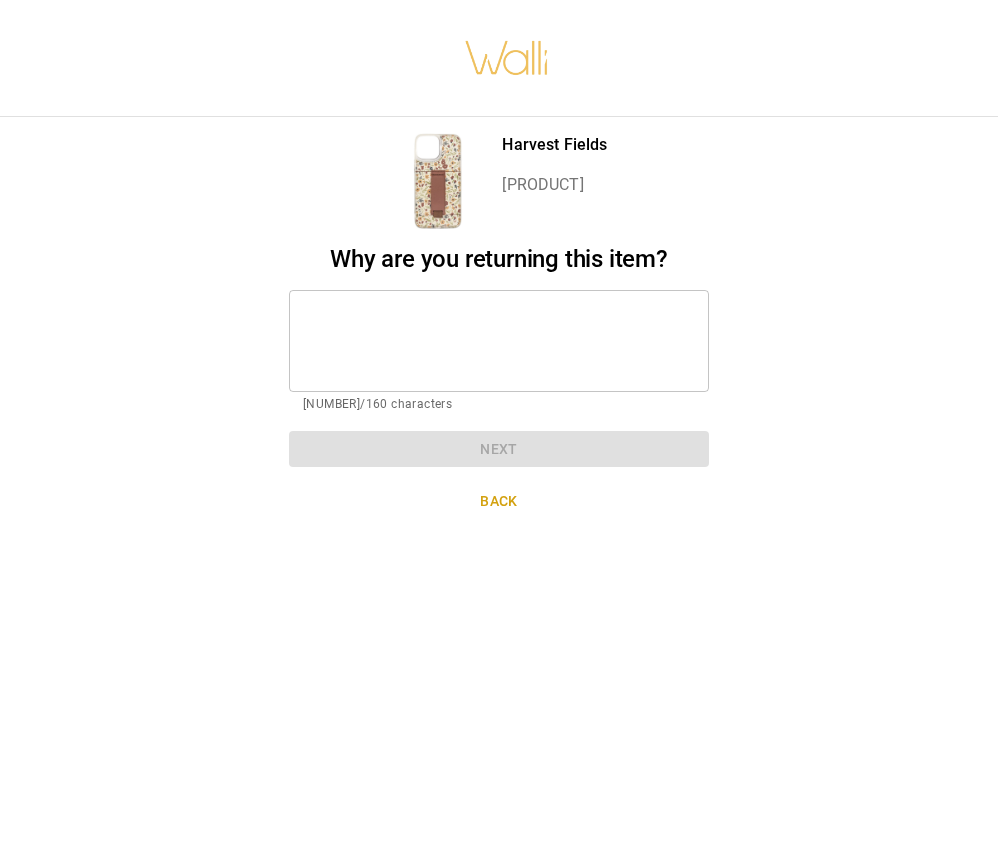 click on "* ​" at bounding box center (499, 341) 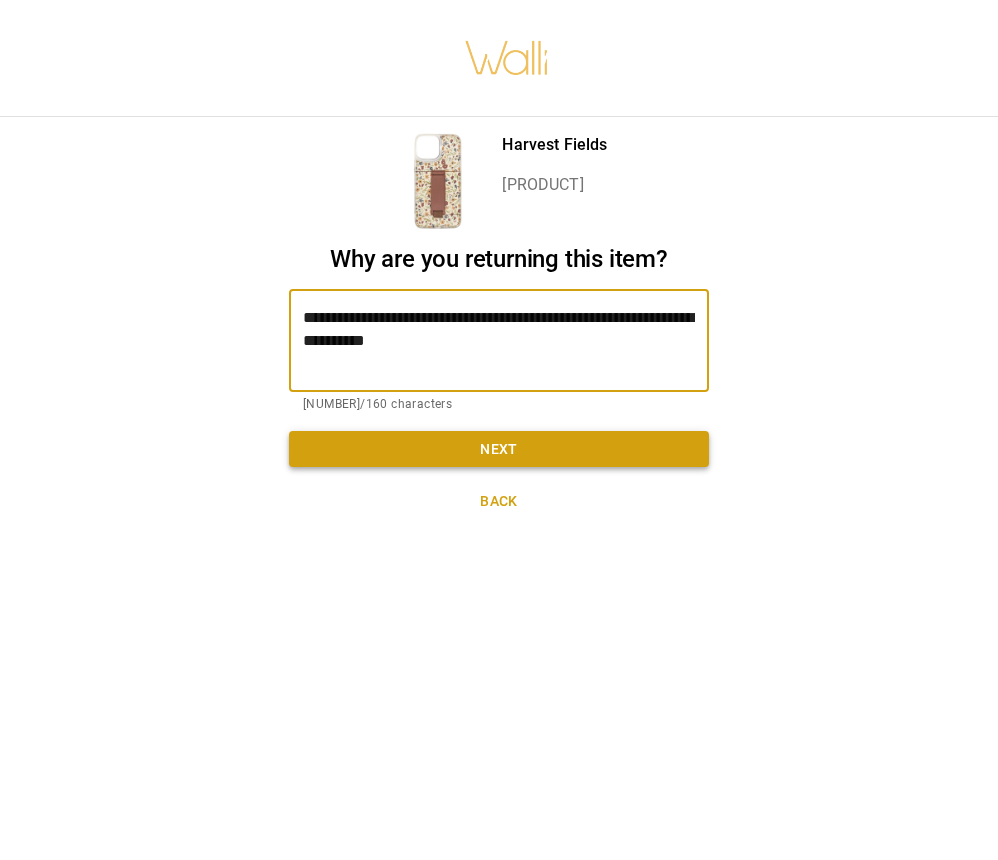 type on "**********" 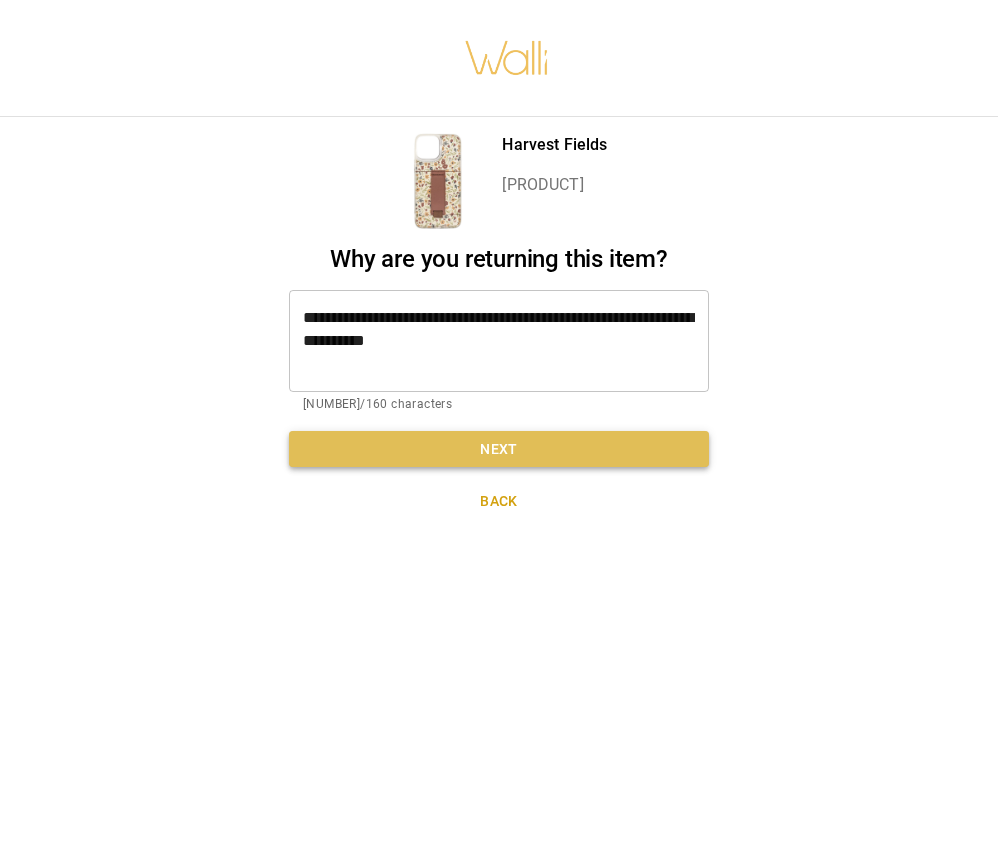 click on "Next" at bounding box center [499, 449] 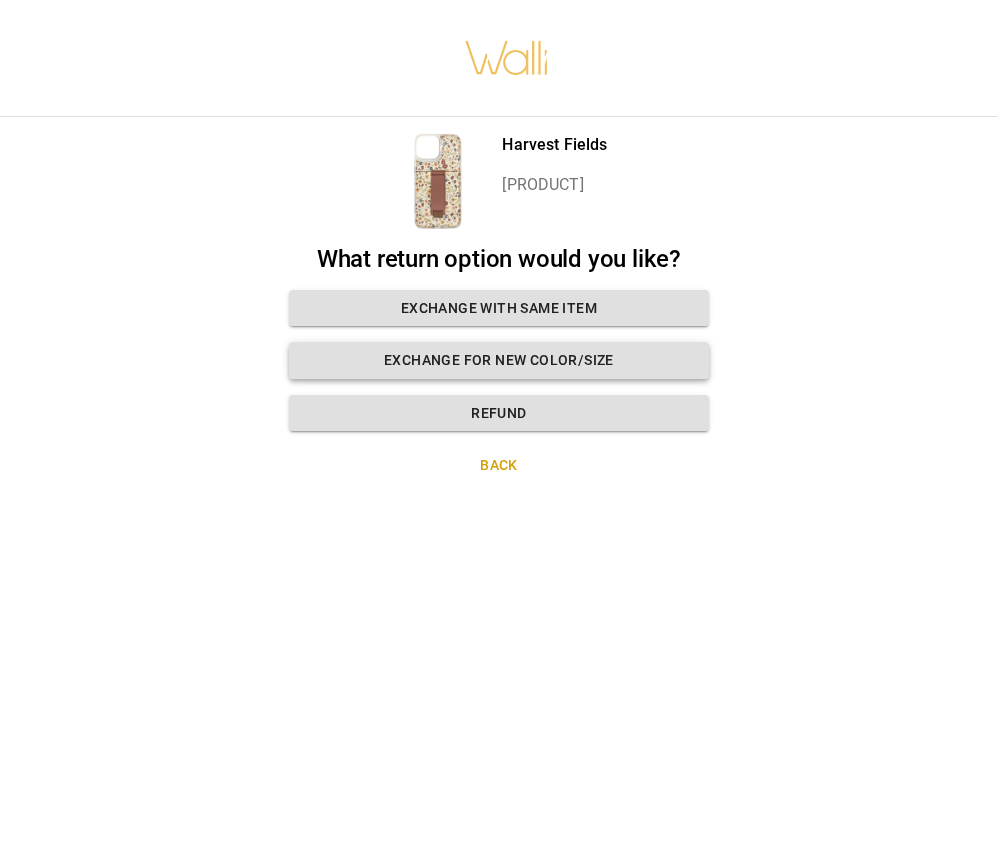 click on "Exchange for new color/size" at bounding box center [499, 360] 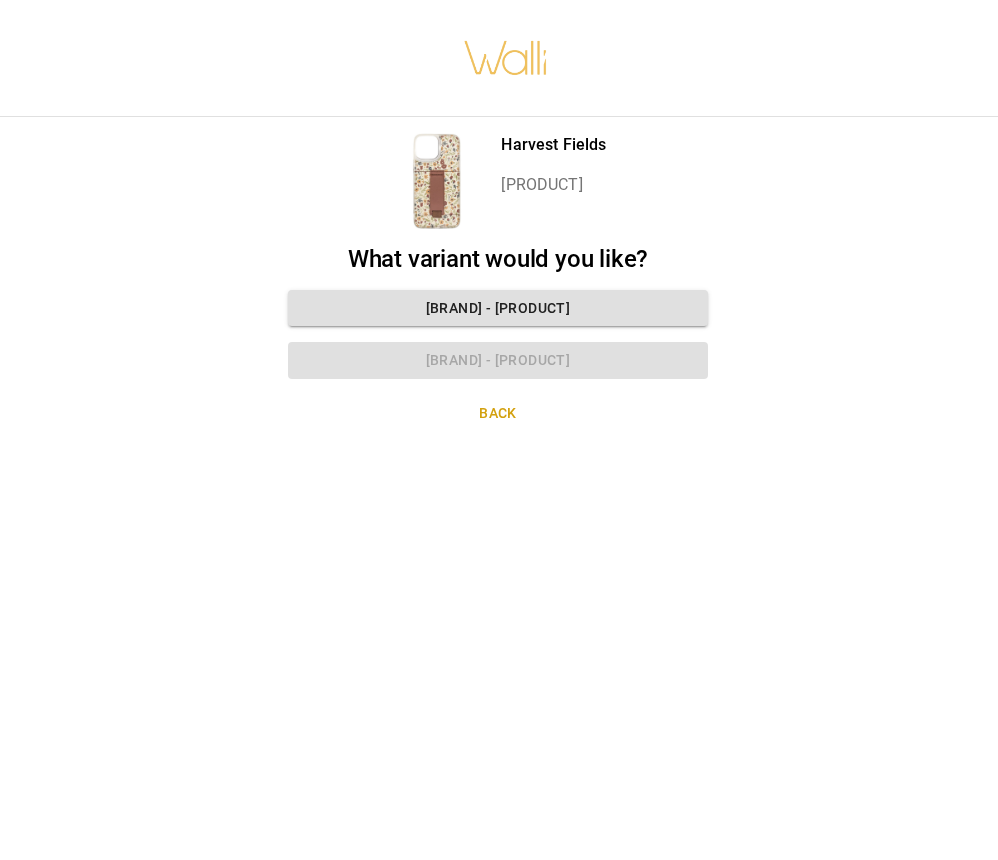 scroll, scrollTop: 1, scrollLeft: 1, axis: both 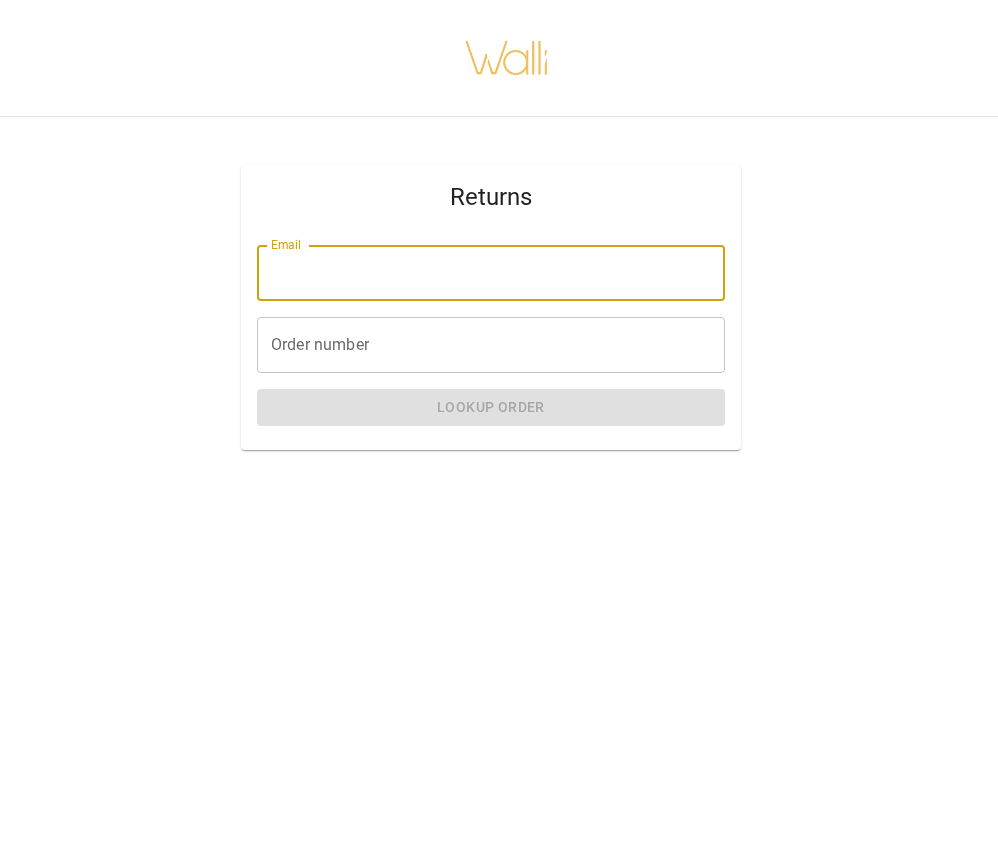 click on "Email" at bounding box center [491, 273] 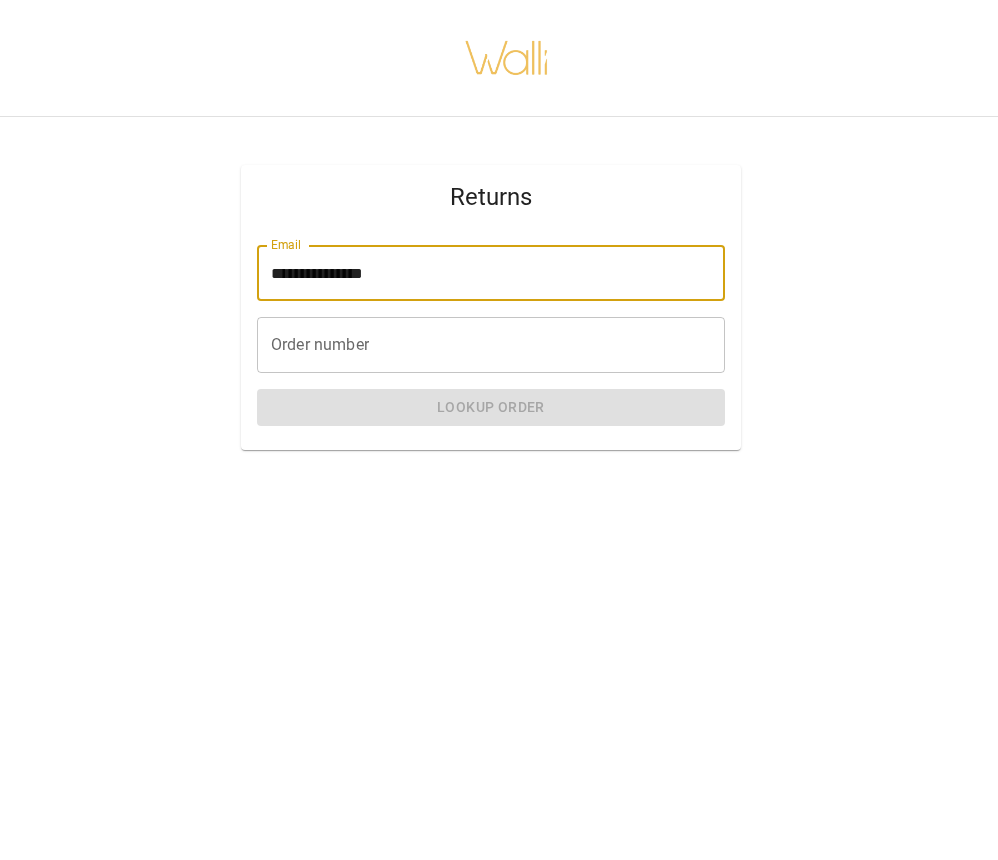 click on "Order number" at bounding box center (491, 345) 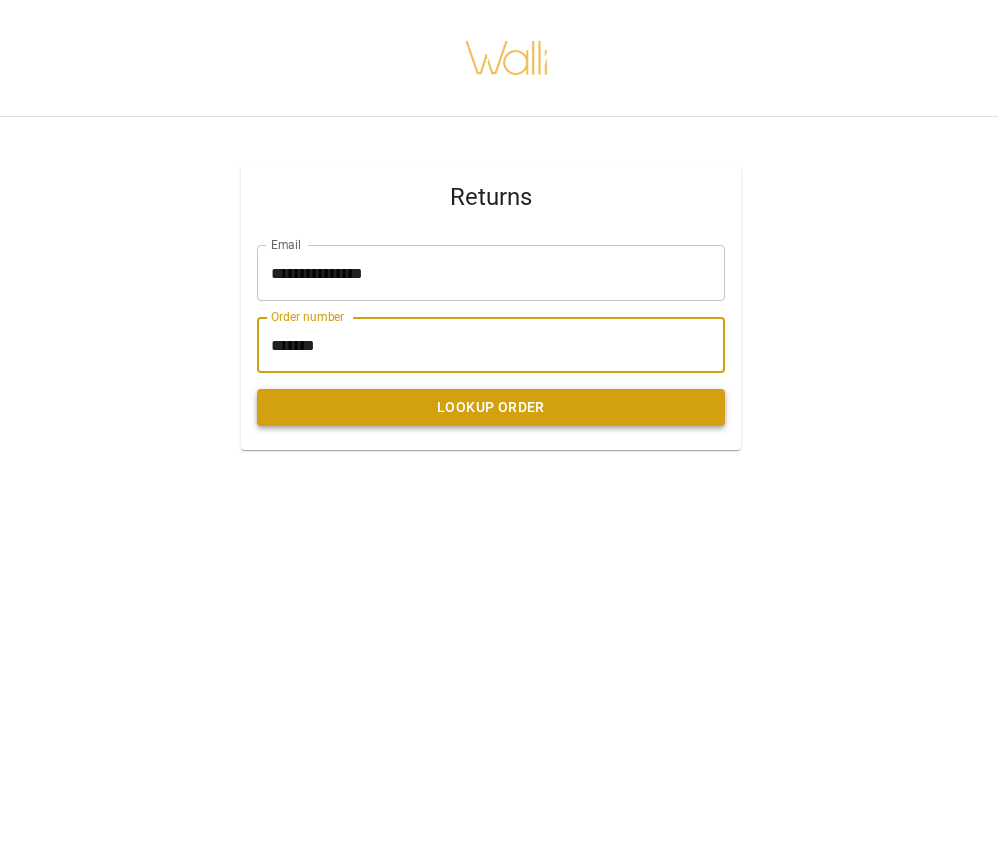 type on "*******" 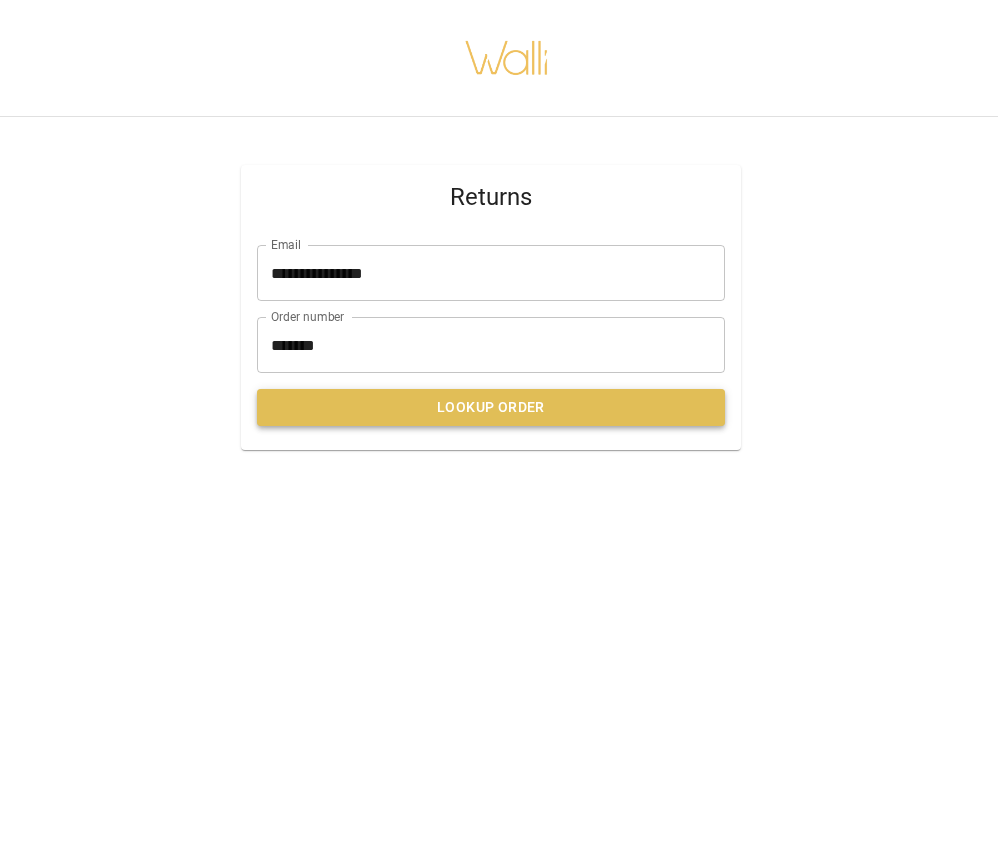 click on "Lookup Order" at bounding box center [491, 407] 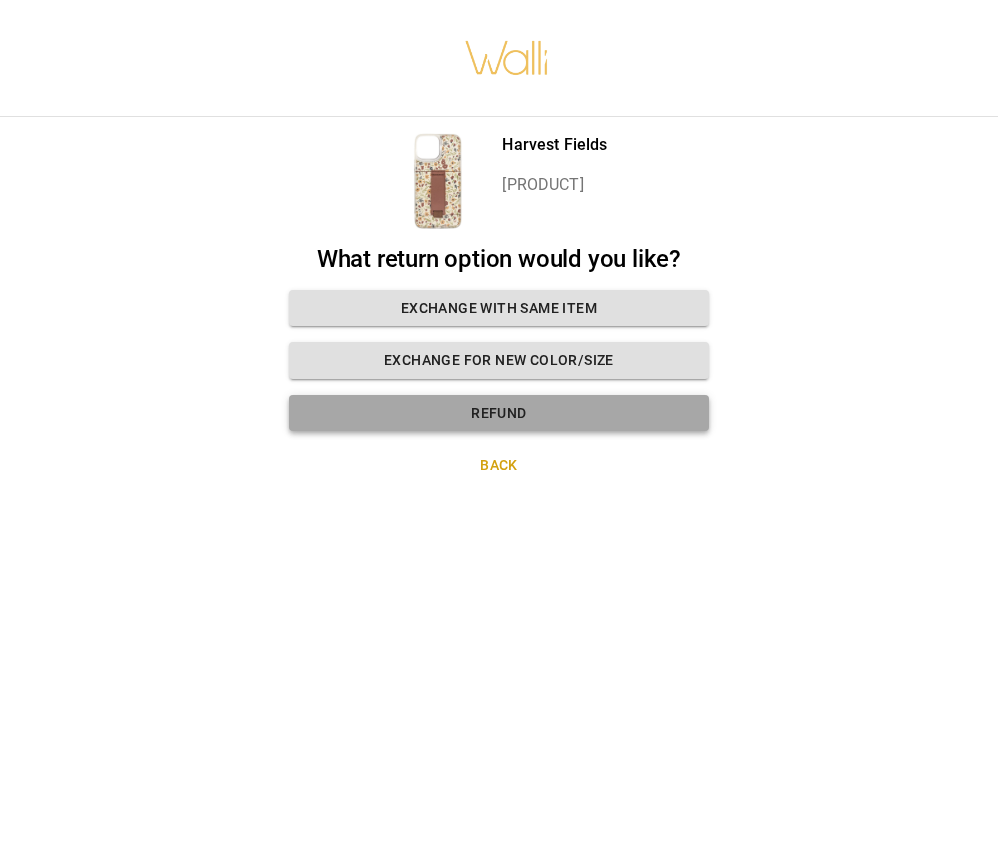 click on "Refund" at bounding box center (499, 413) 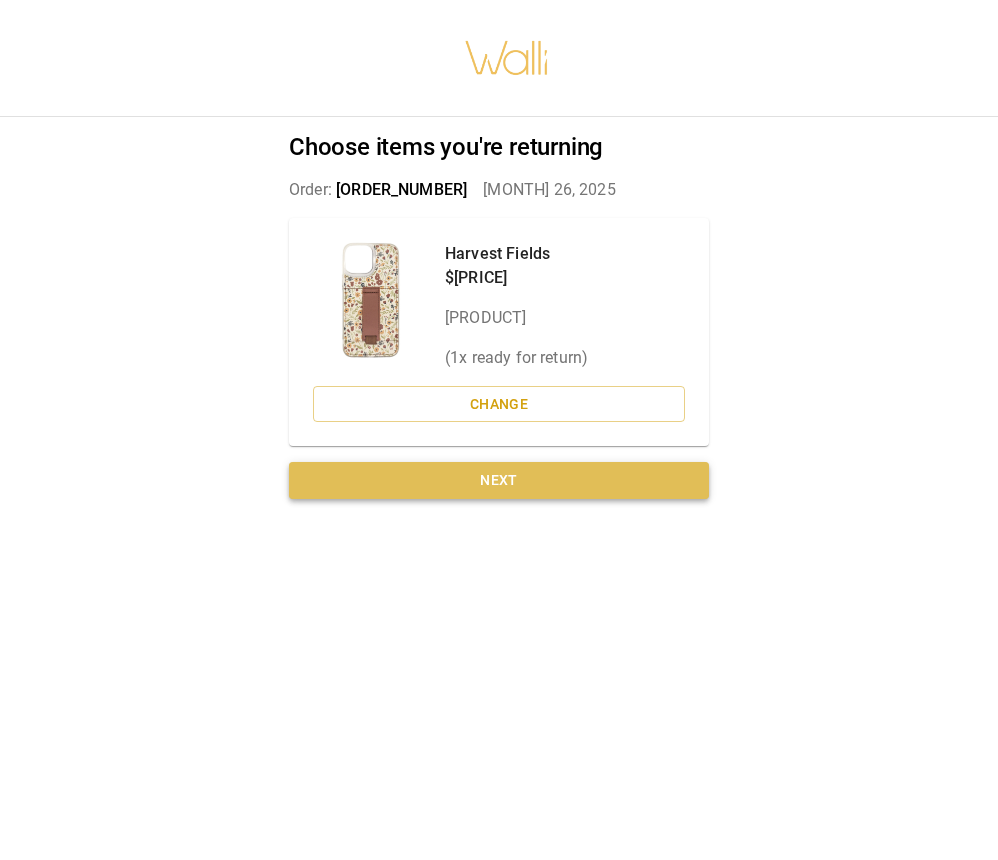 click on "Next" at bounding box center (499, 480) 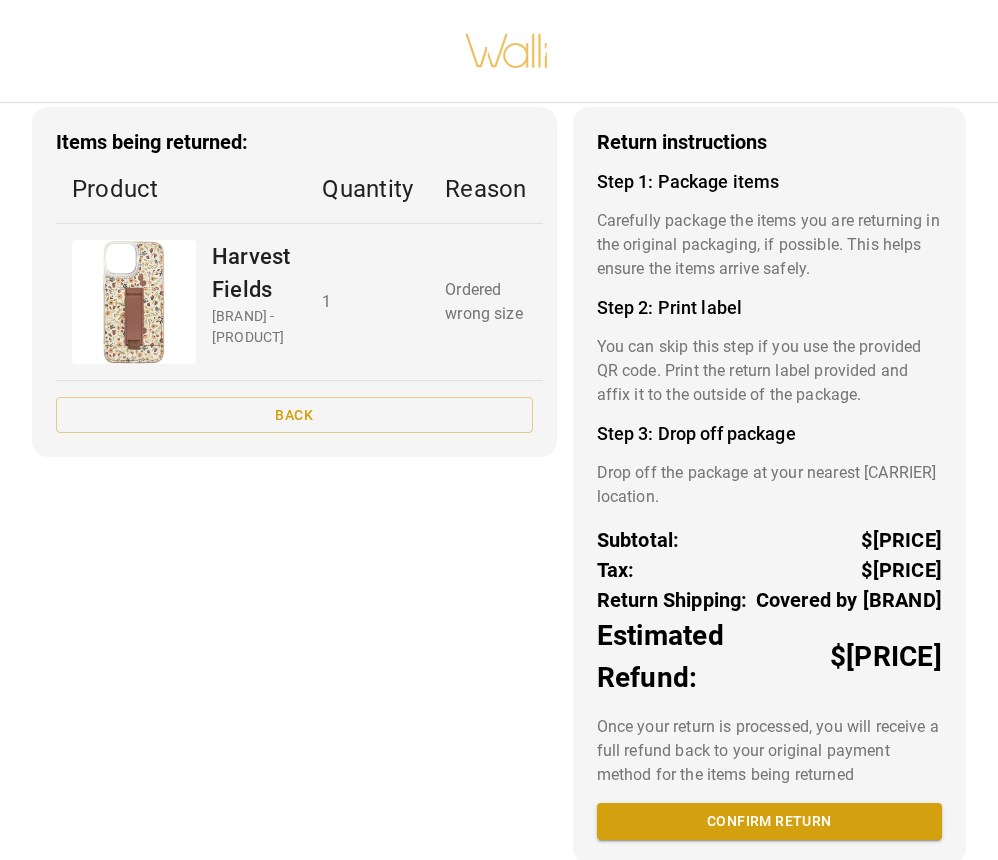 scroll, scrollTop: 69, scrollLeft: 0, axis: vertical 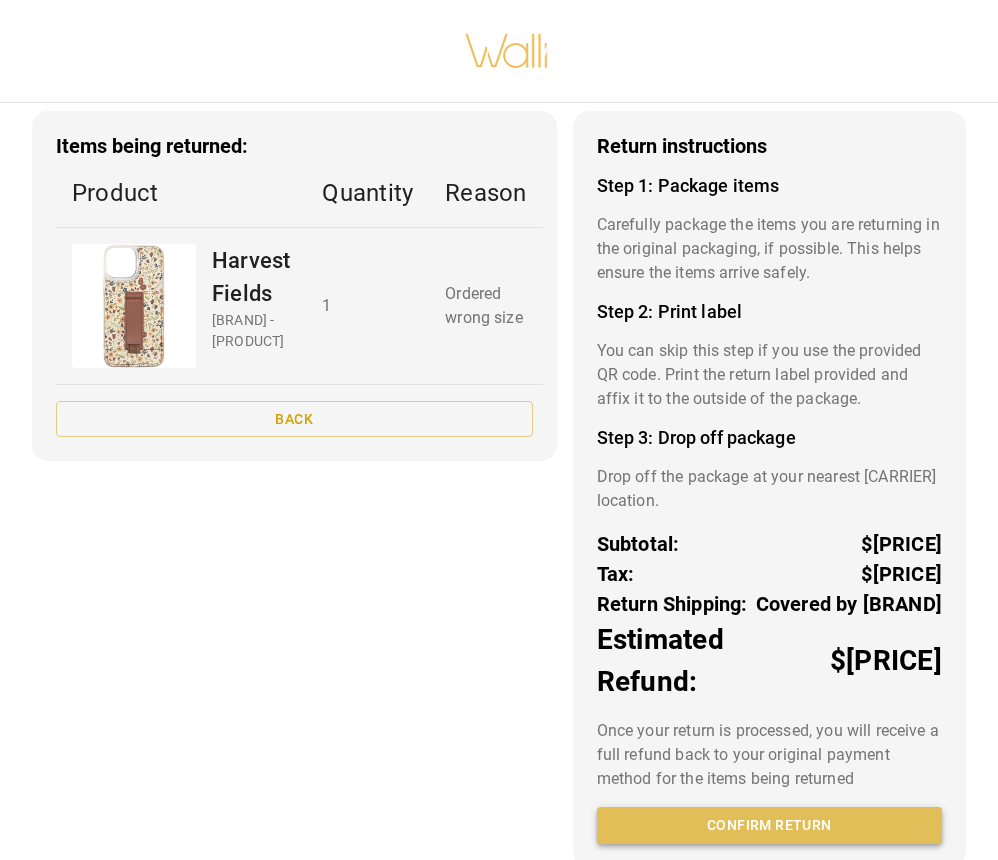 click on "Confirm return" at bounding box center [769, 825] 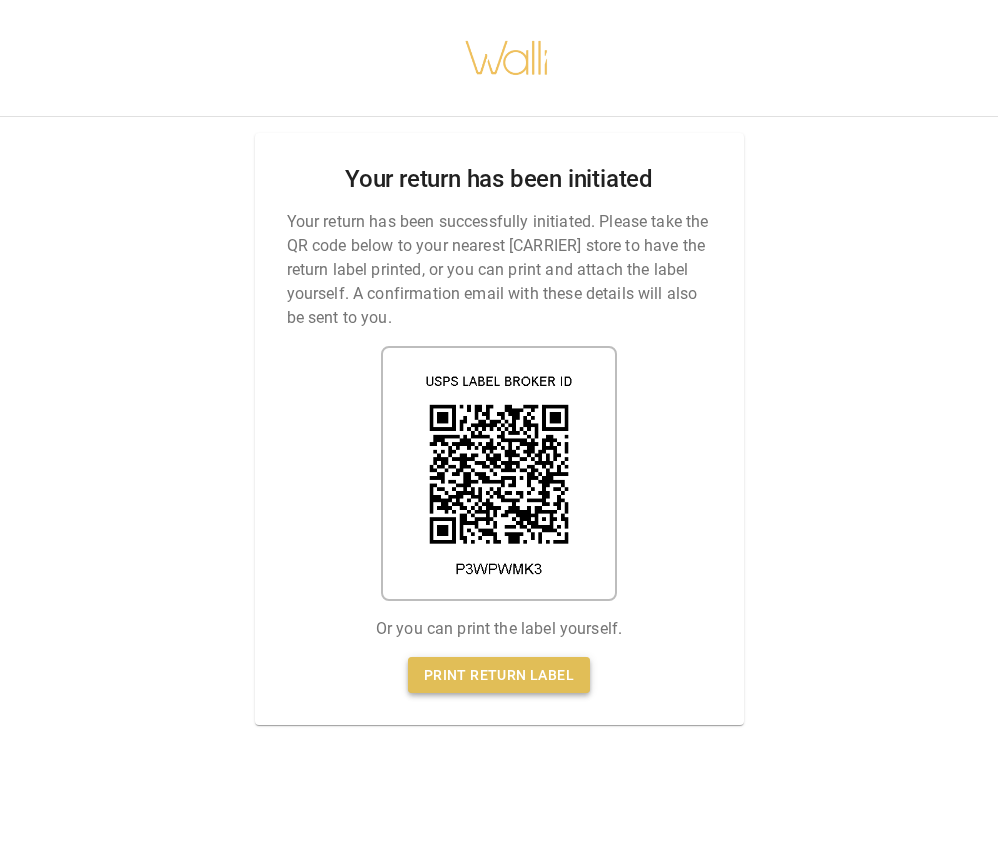 click on "Print return label" at bounding box center (499, 675) 